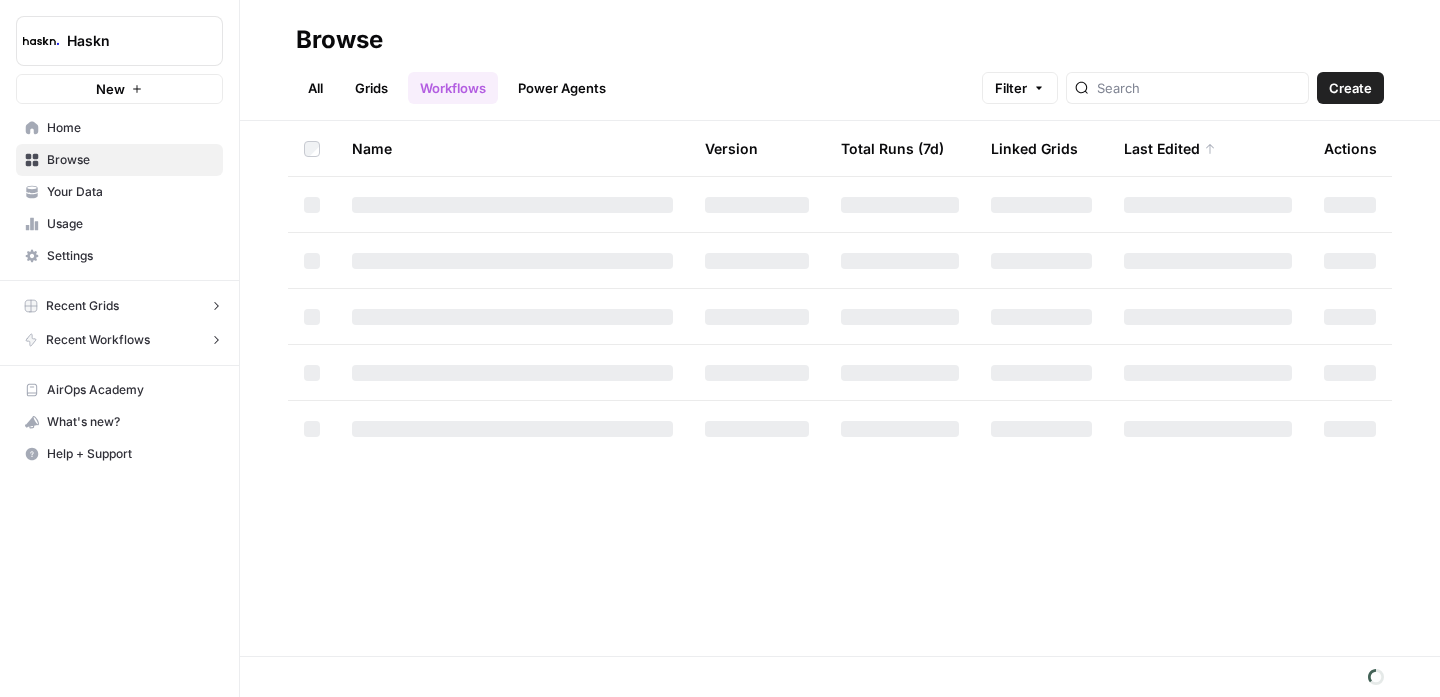 scroll, scrollTop: 0, scrollLeft: 0, axis: both 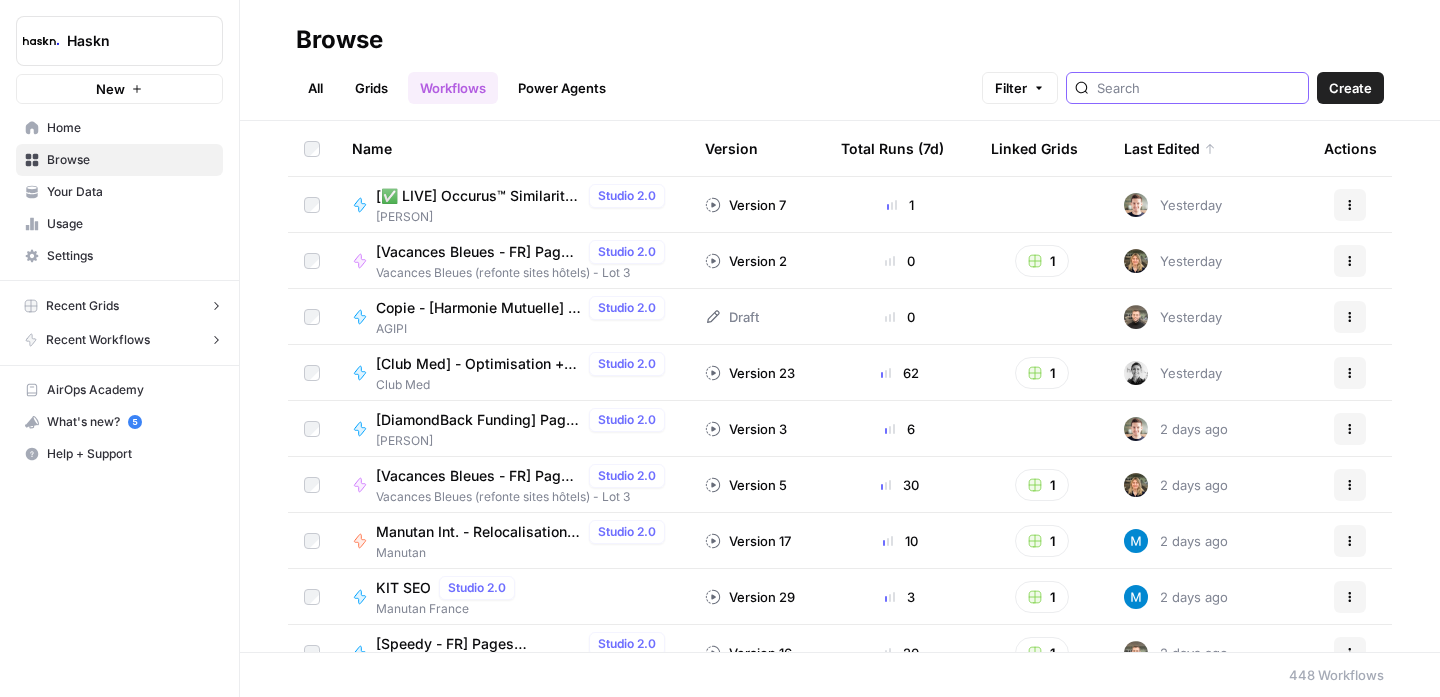 click at bounding box center [1198, 88] 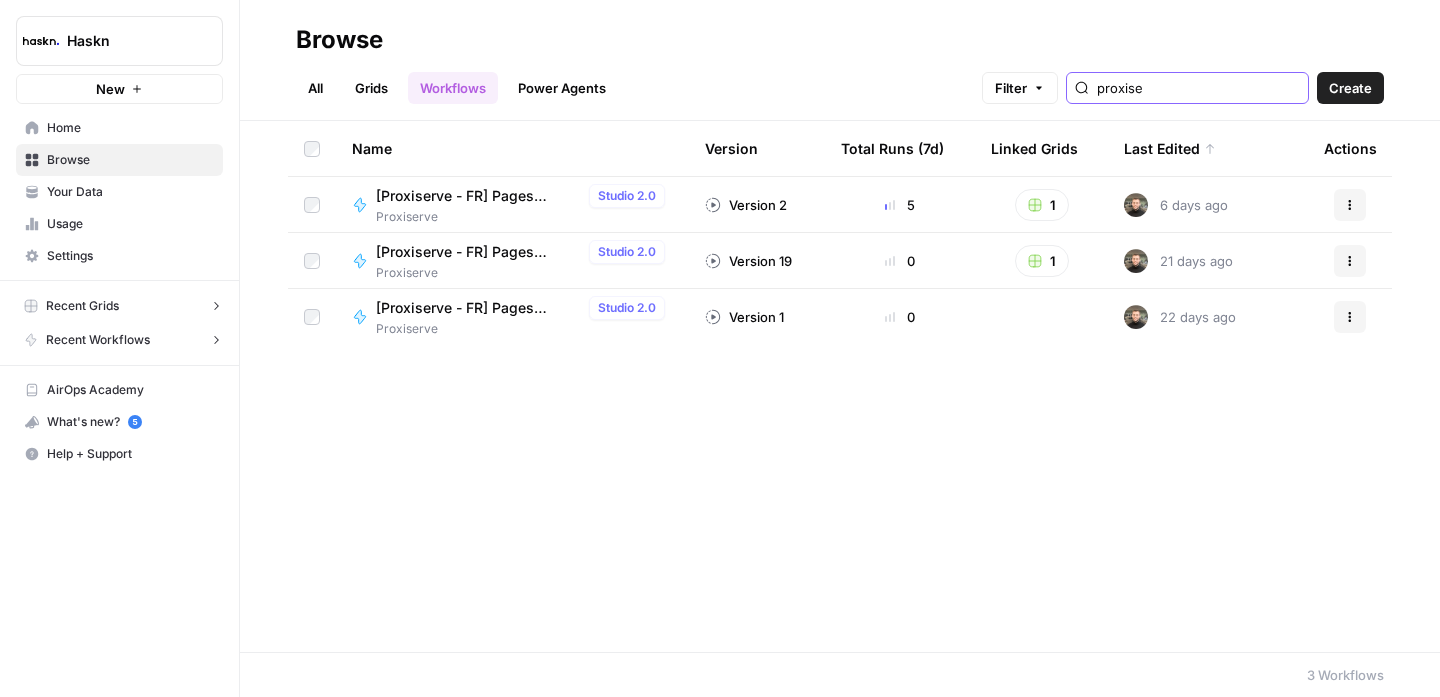 type on "proxise" 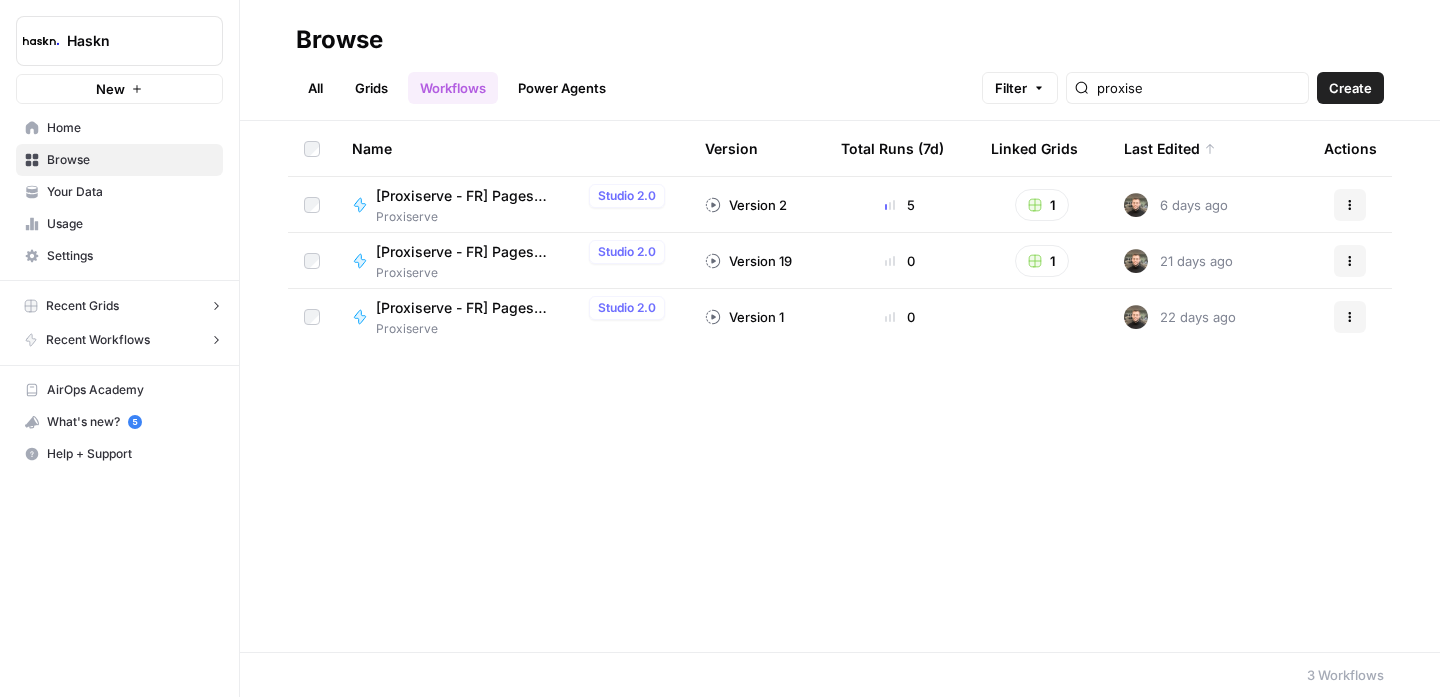 click on "[Proxiserve - FR] Pages catégories - 800 mots sans FAQ" at bounding box center [478, 196] 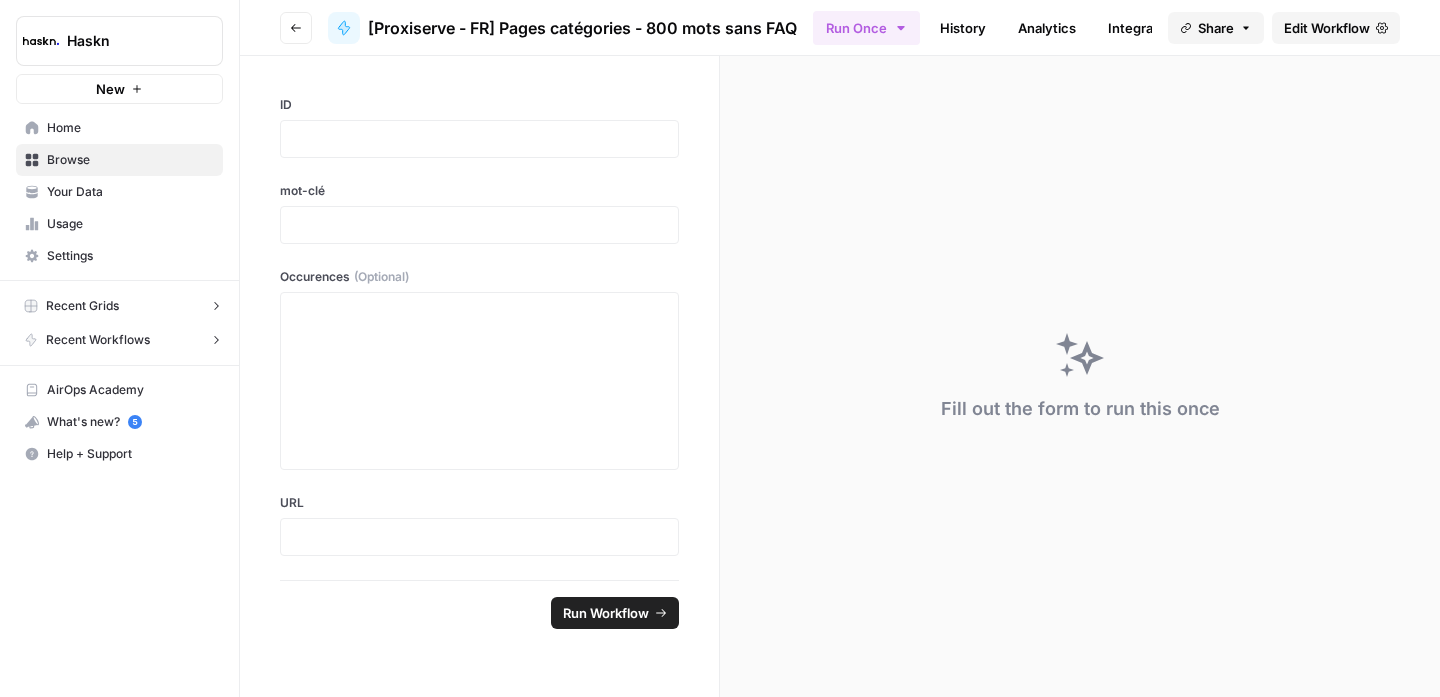 click 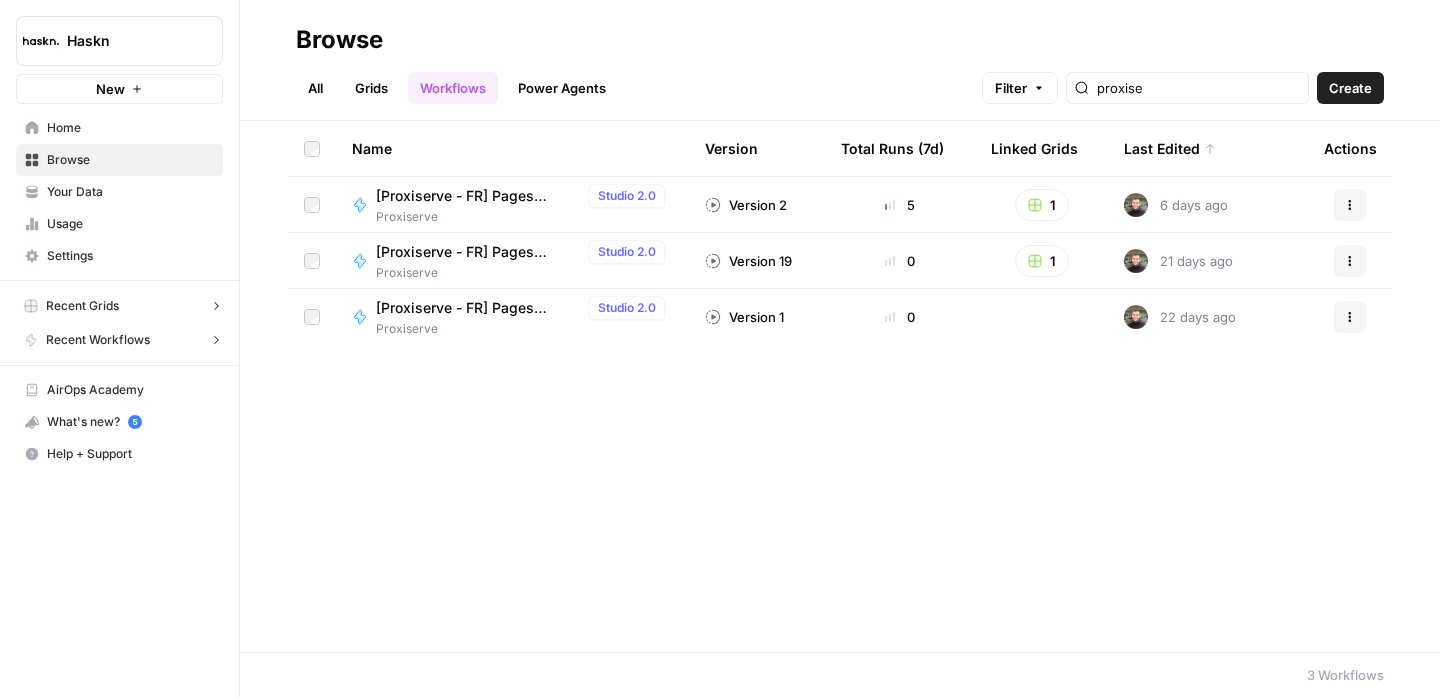click on "All" at bounding box center [315, 88] 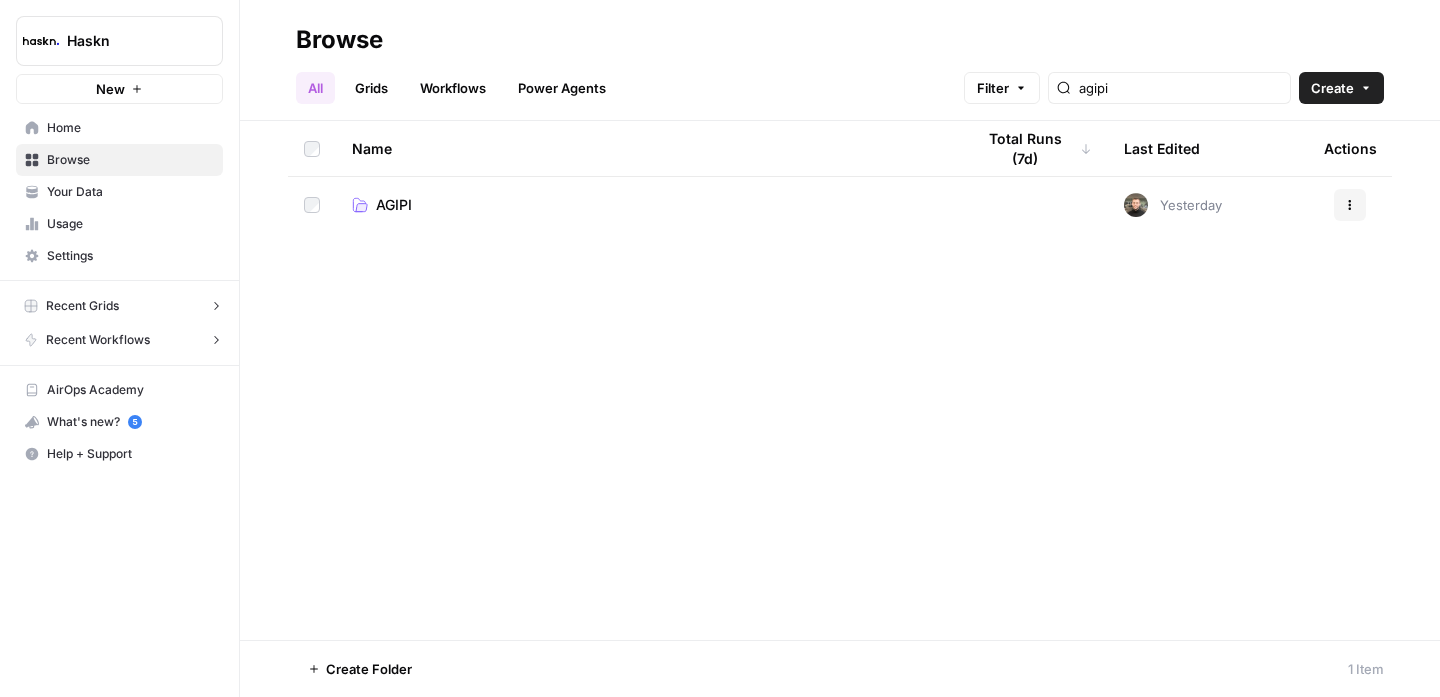 click on "agipi" at bounding box center [1169, 88] 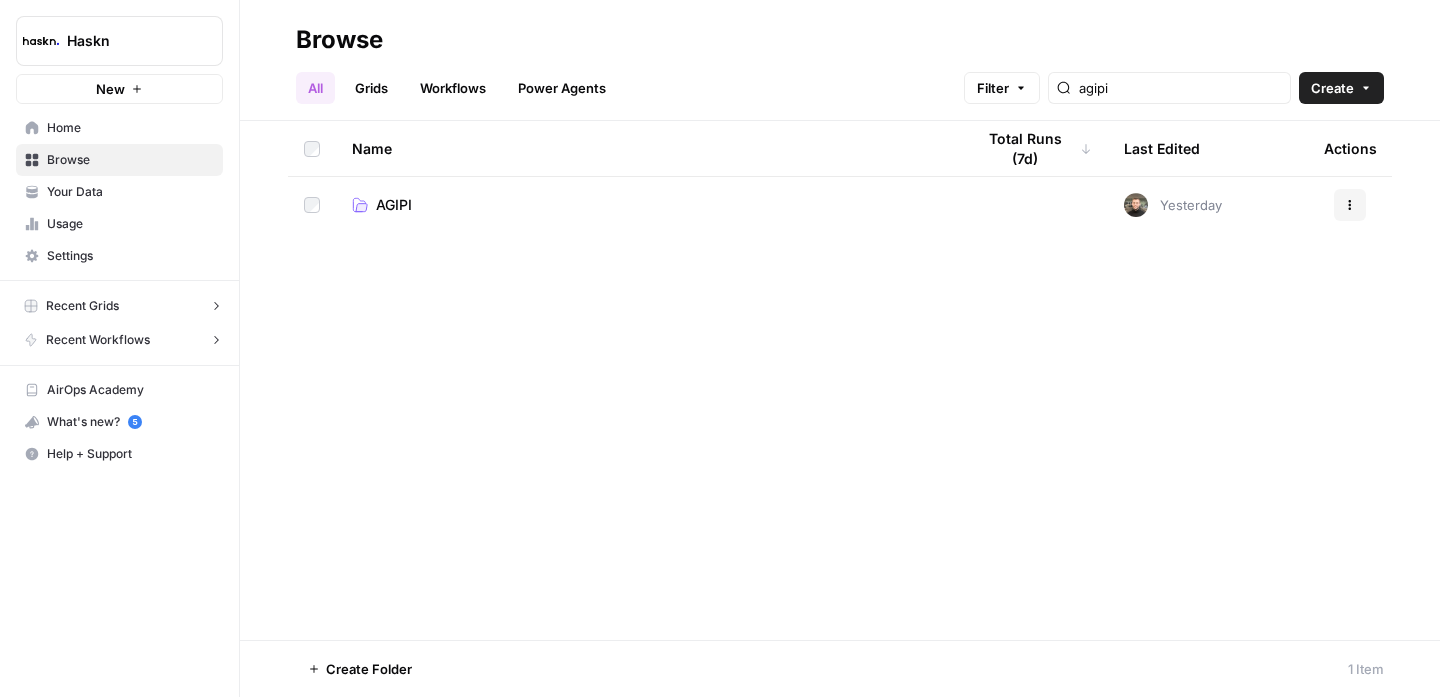click on "agipi" at bounding box center (1169, 88) 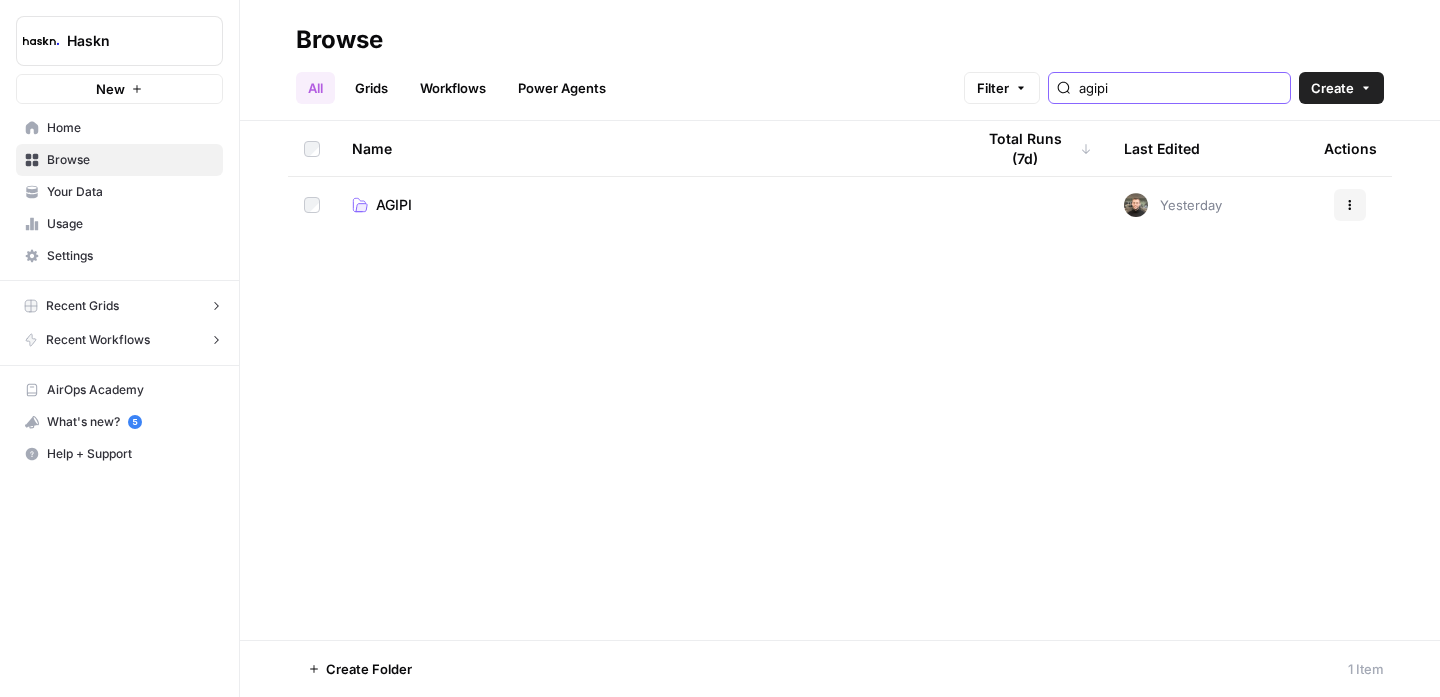 click on "agipi" at bounding box center [1180, 88] 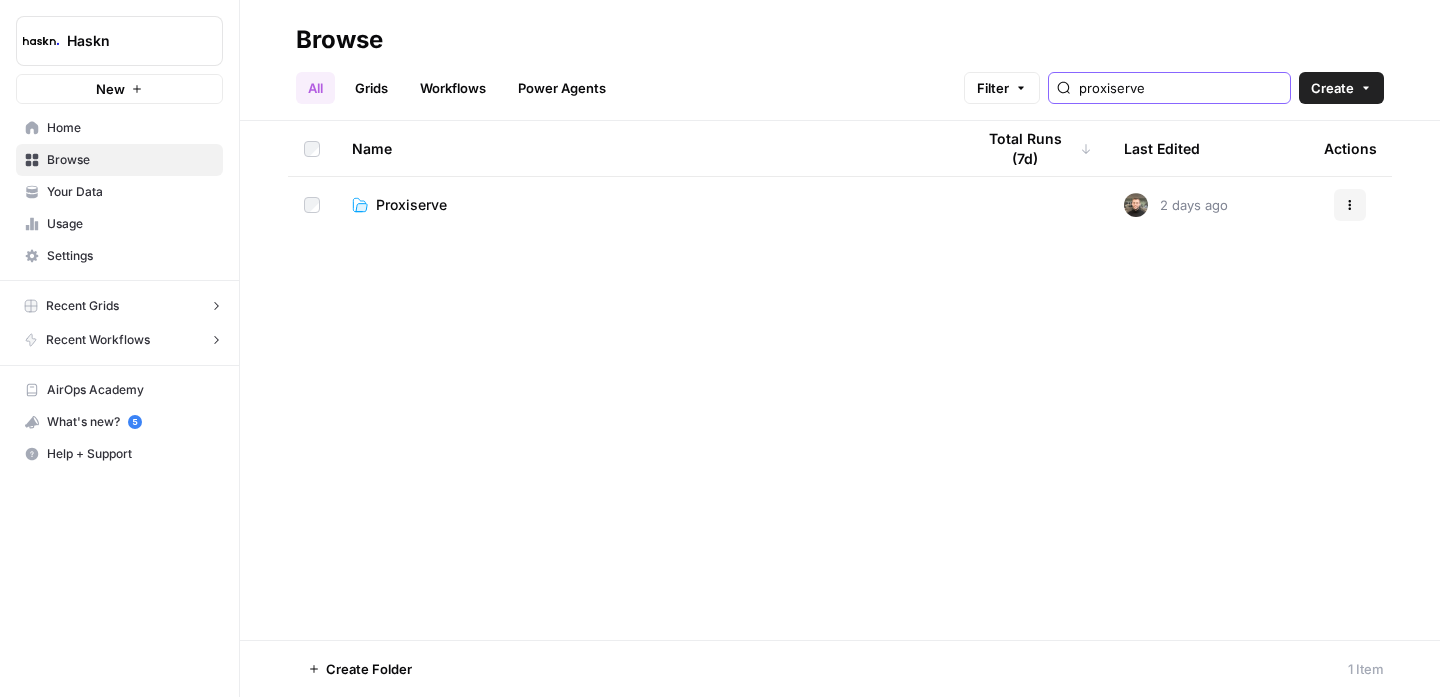 type on "proxiserve" 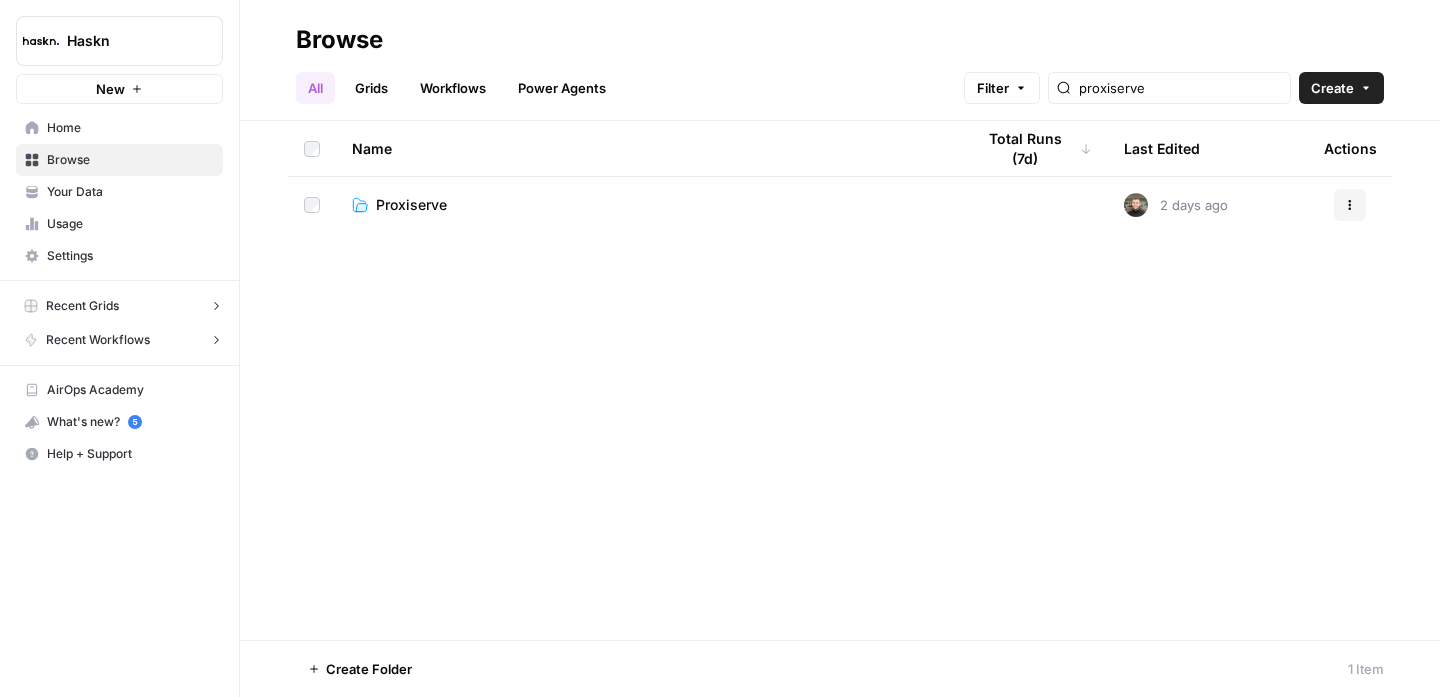 click on "Proxiserve" at bounding box center (411, 205) 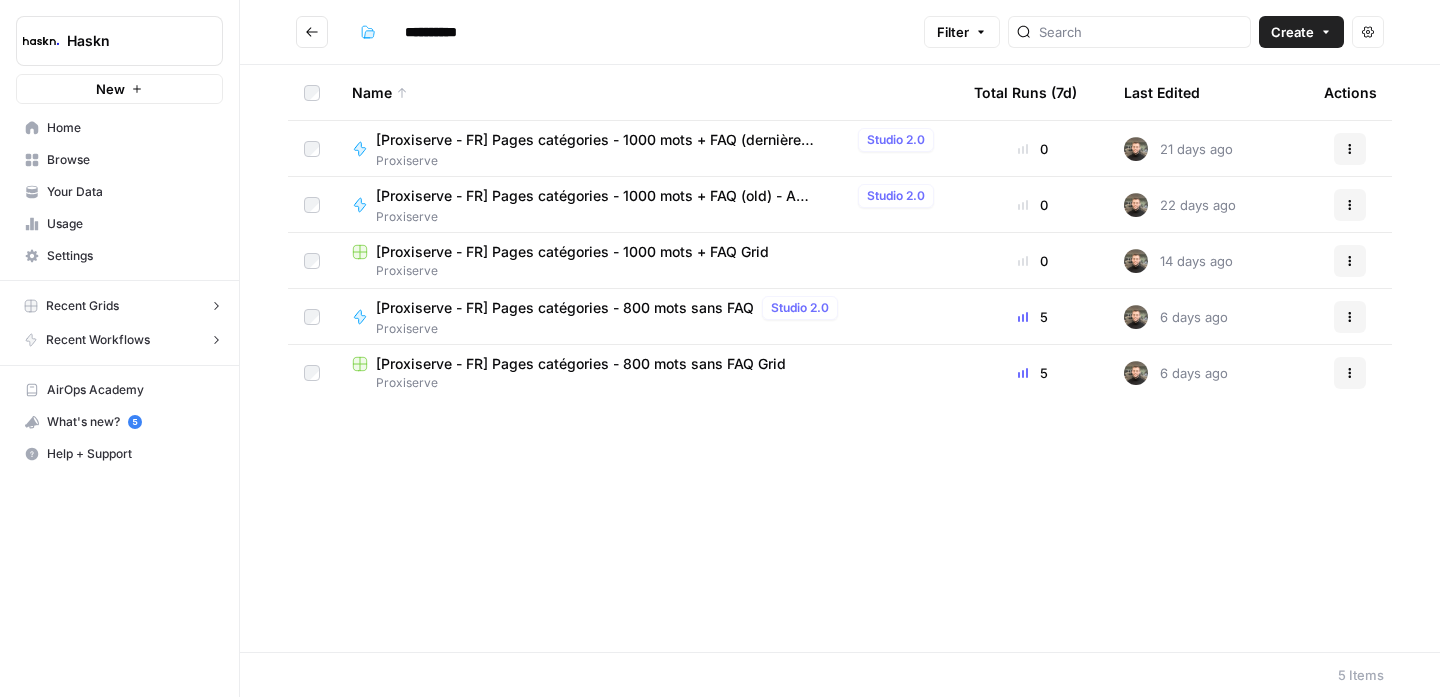 click on "[Proxiserve - FR] Pages catégories - 800 mots sans FAQ Grid" at bounding box center (581, 364) 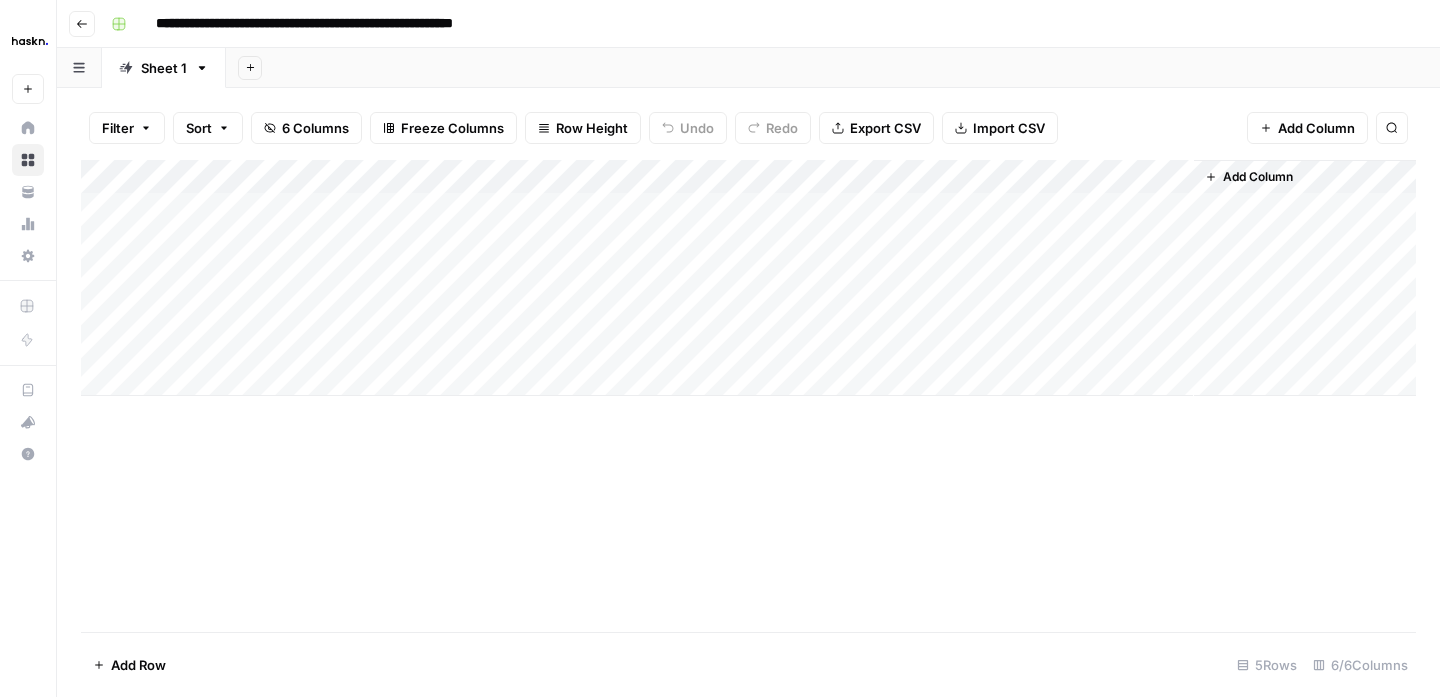 click on "Add Column" at bounding box center [748, 278] 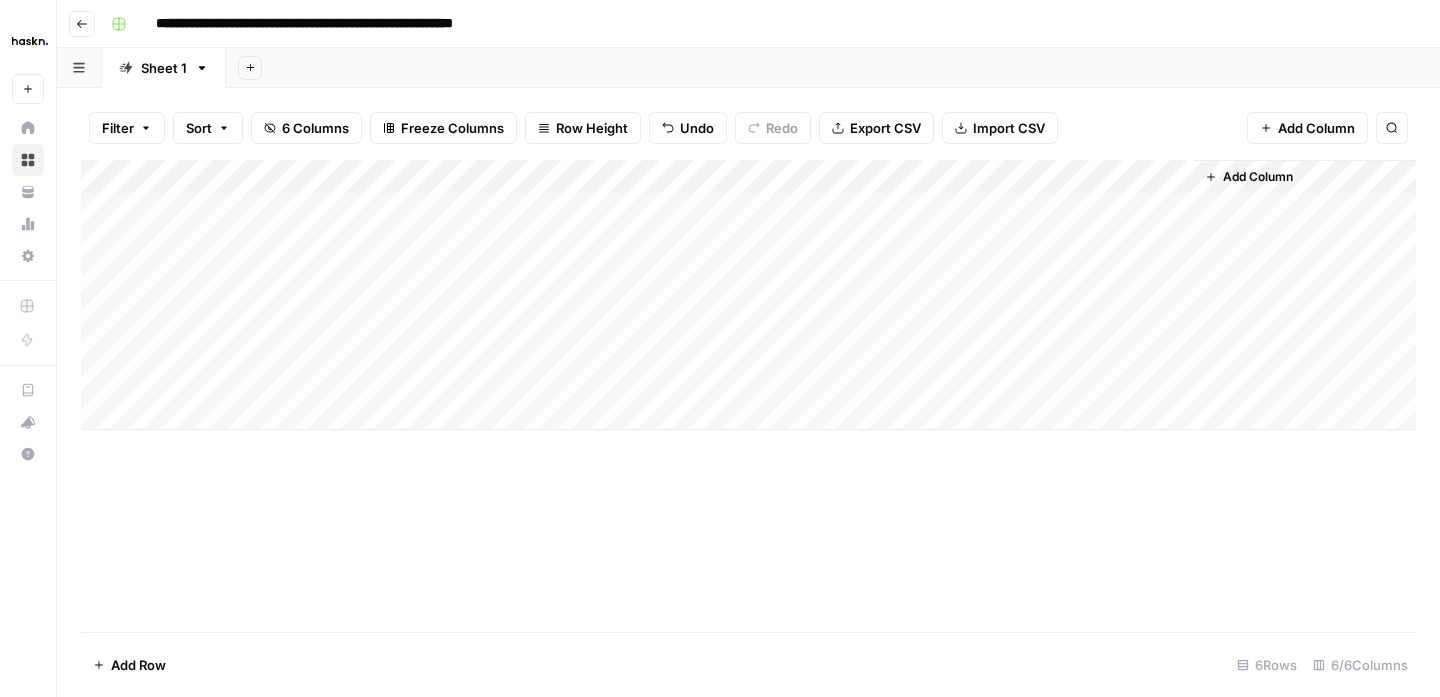 scroll, scrollTop: 0, scrollLeft: 0, axis: both 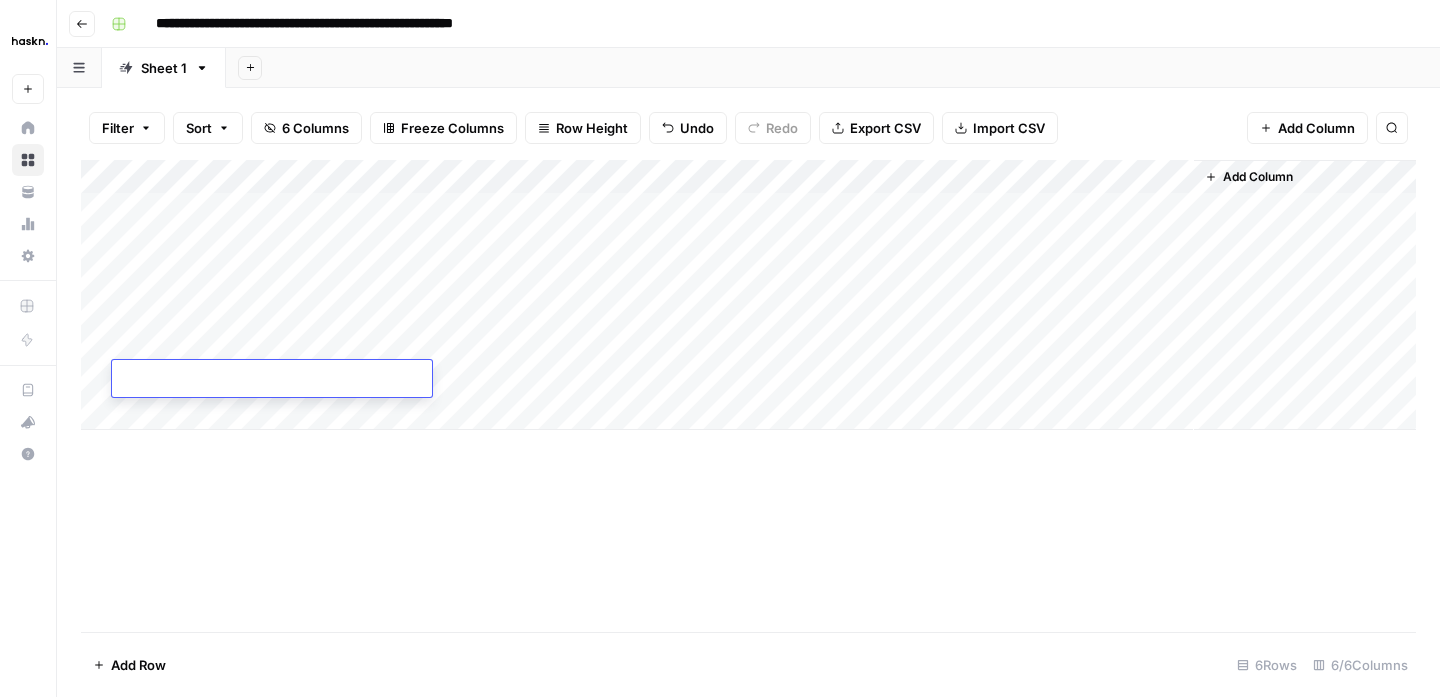 type on "**
**
**
**
**" 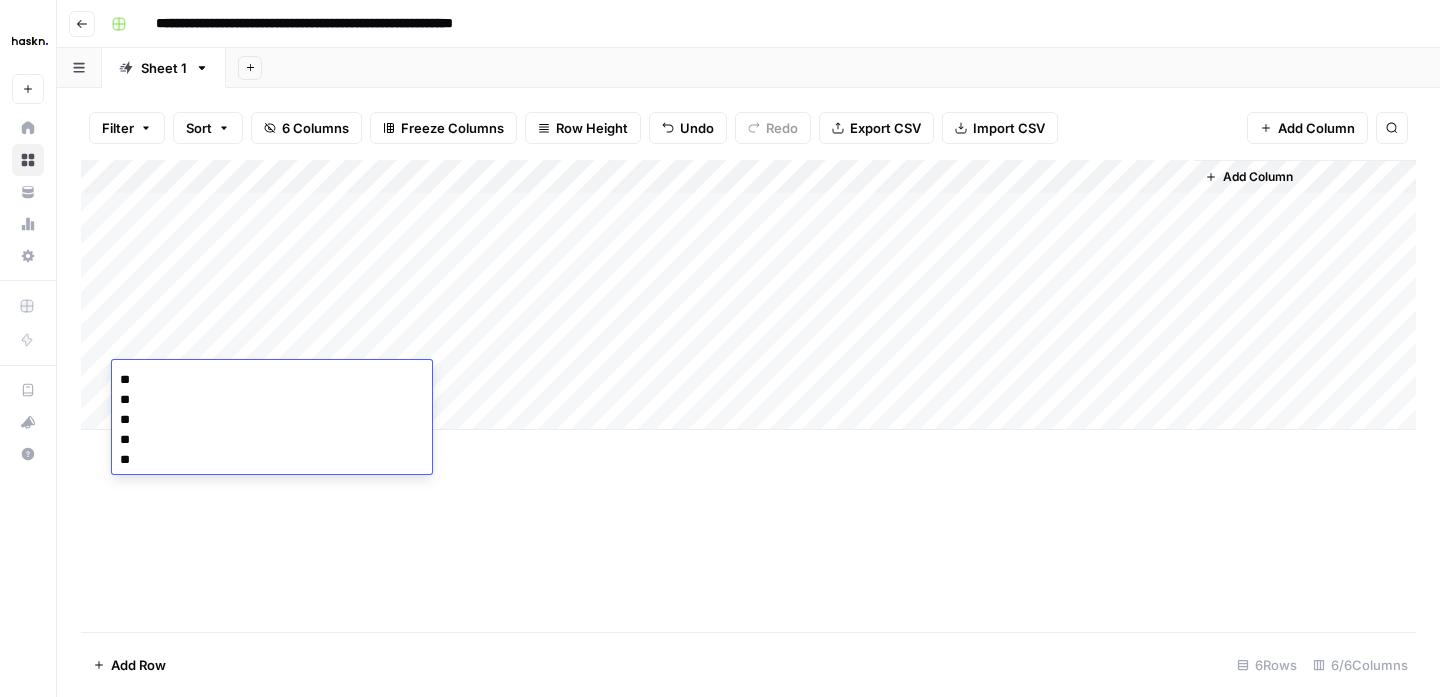 type 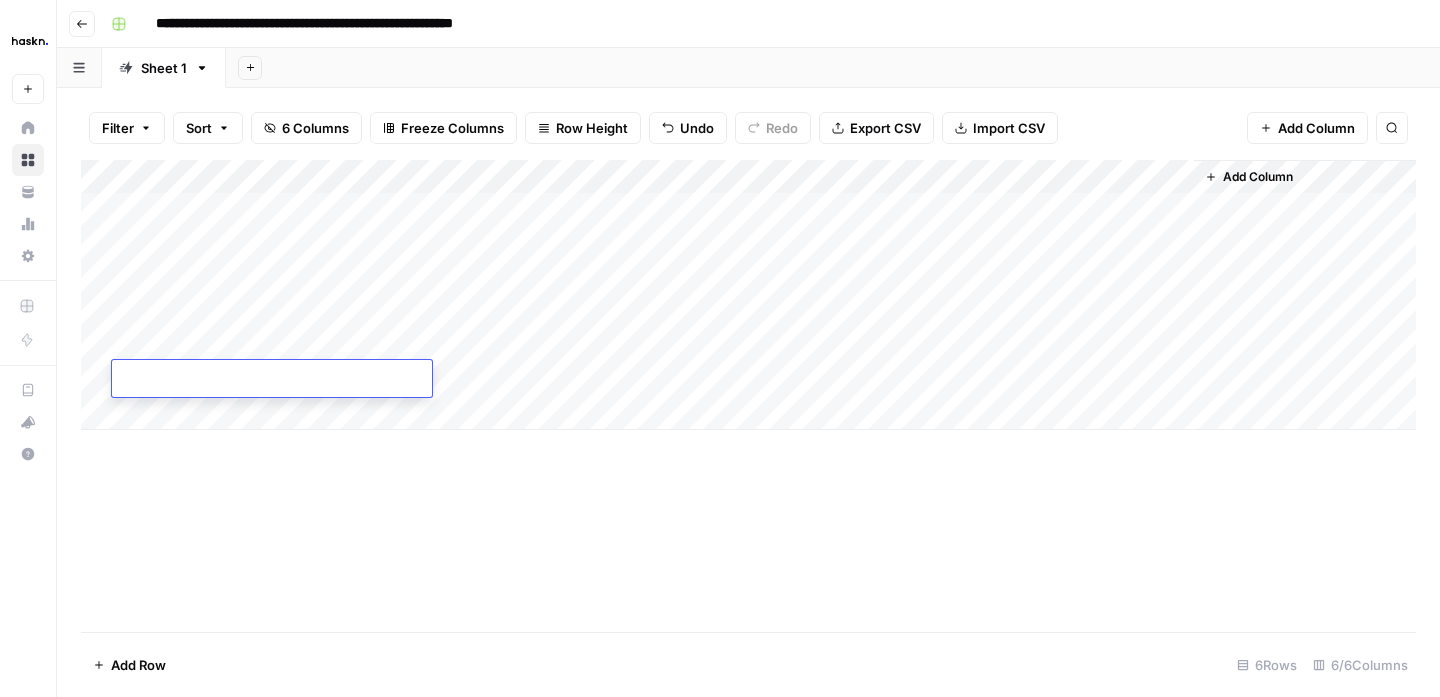 click on "Add Column" at bounding box center (748, 396) 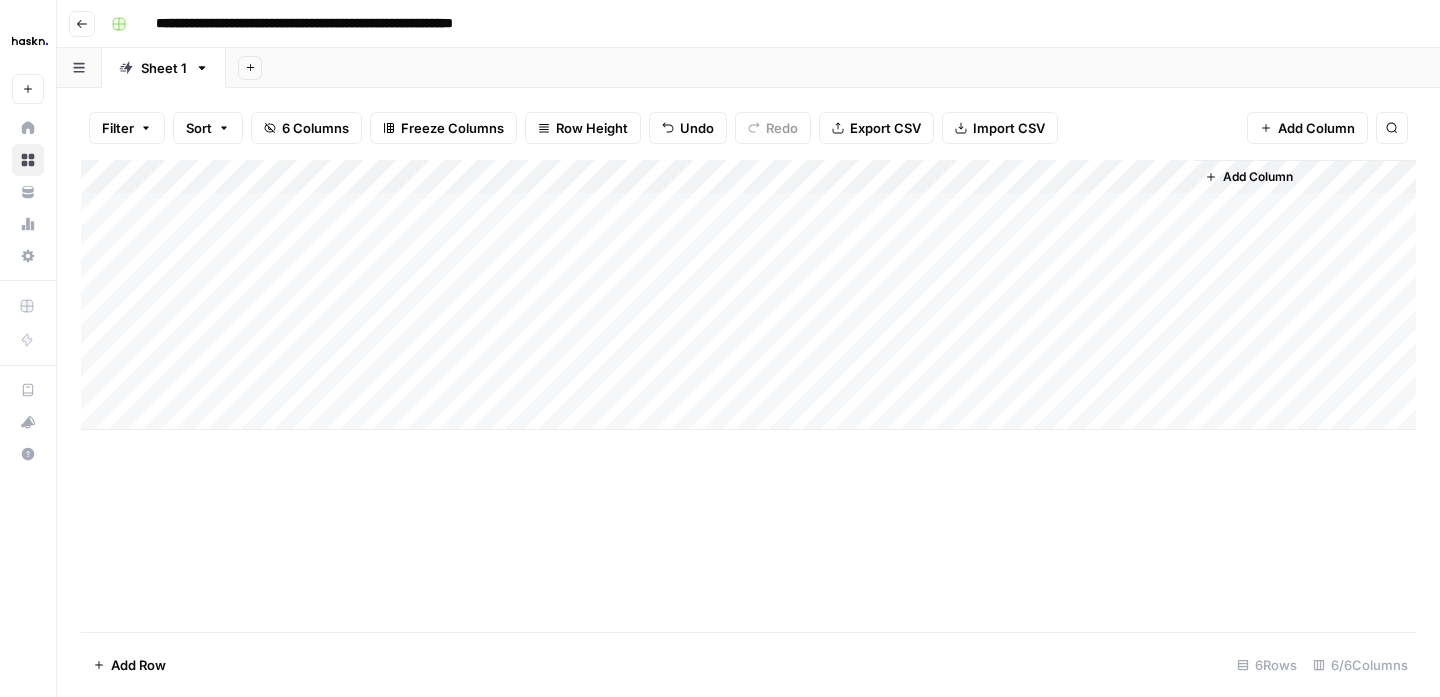 click on "Add Column" at bounding box center (748, 295) 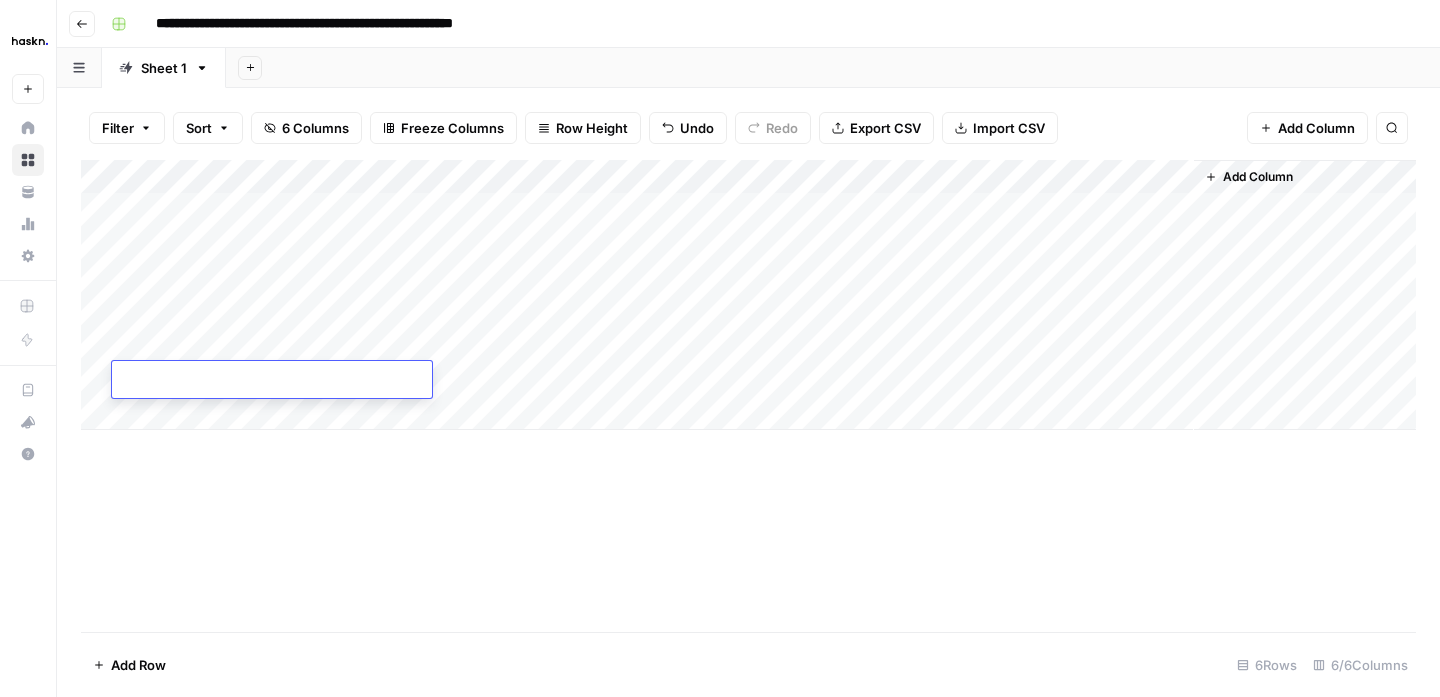 click on "Add Column" at bounding box center [748, 396] 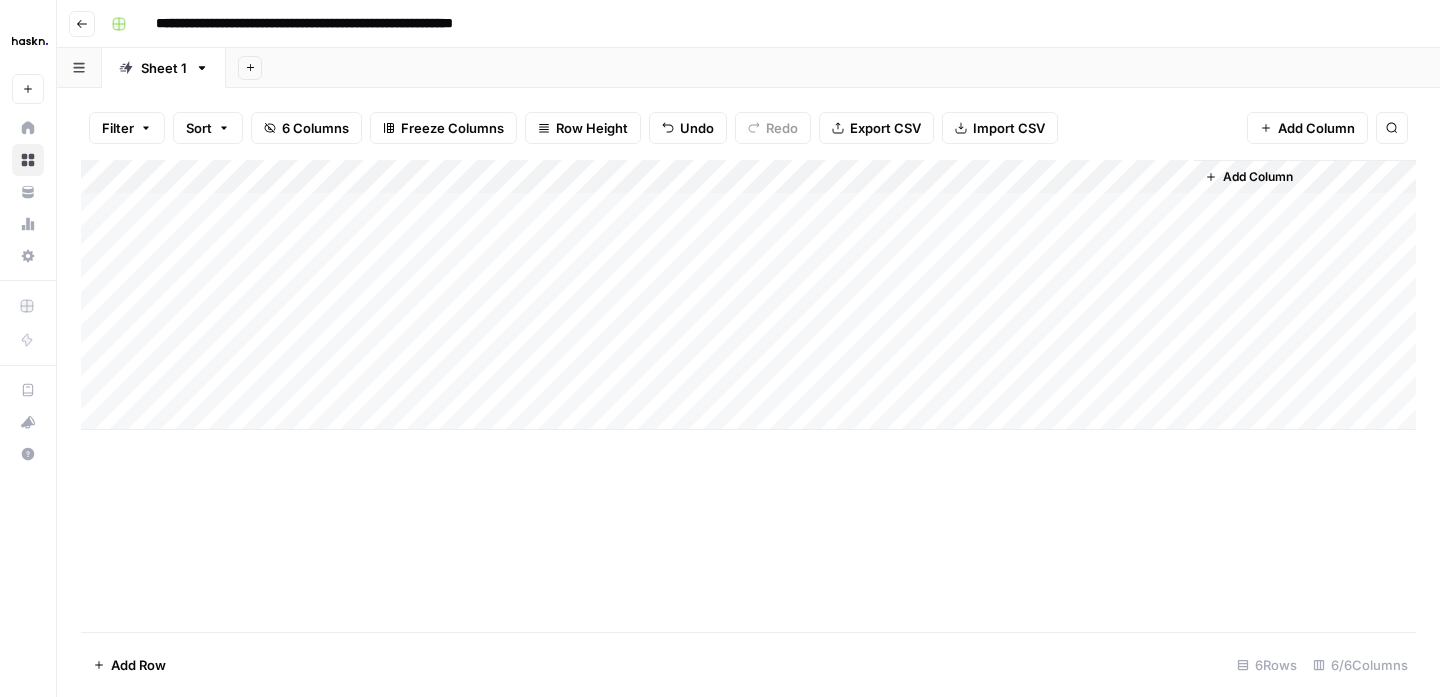 click on "Add Column" at bounding box center [748, 295] 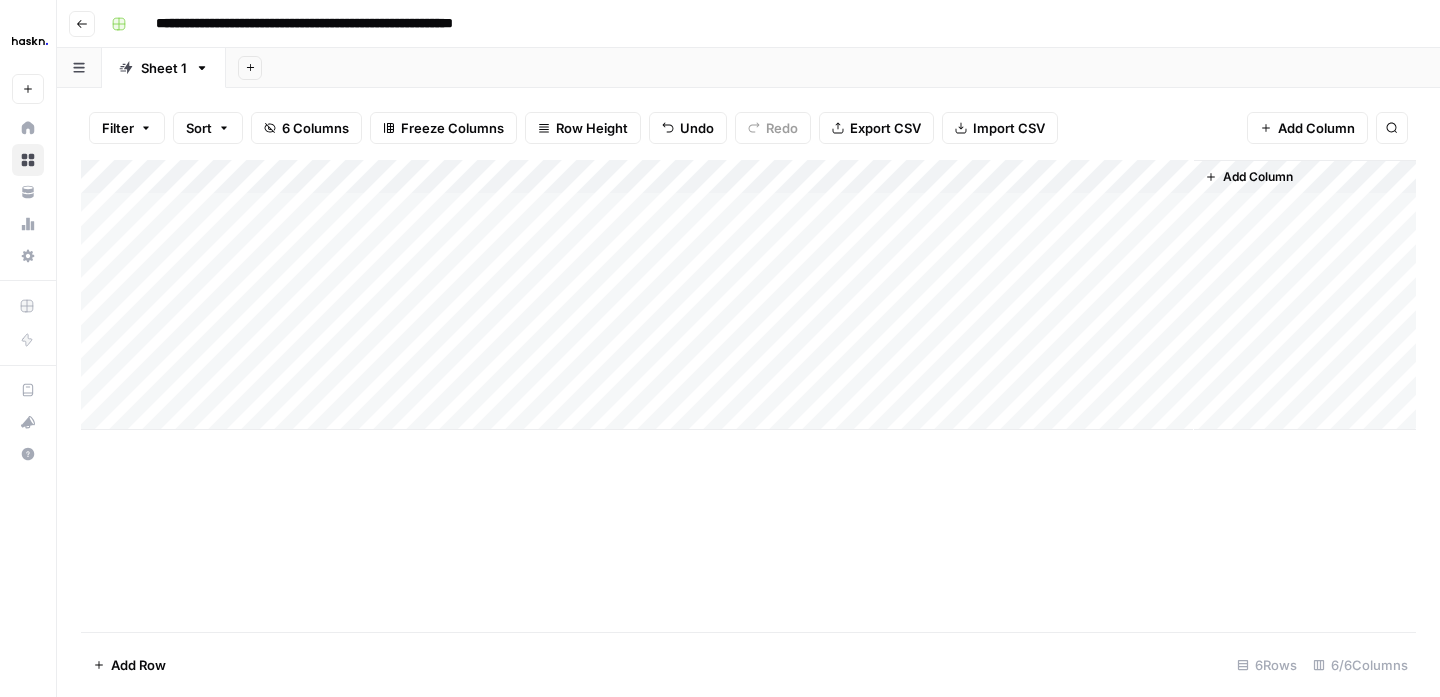 click on "Add Column" at bounding box center [748, 295] 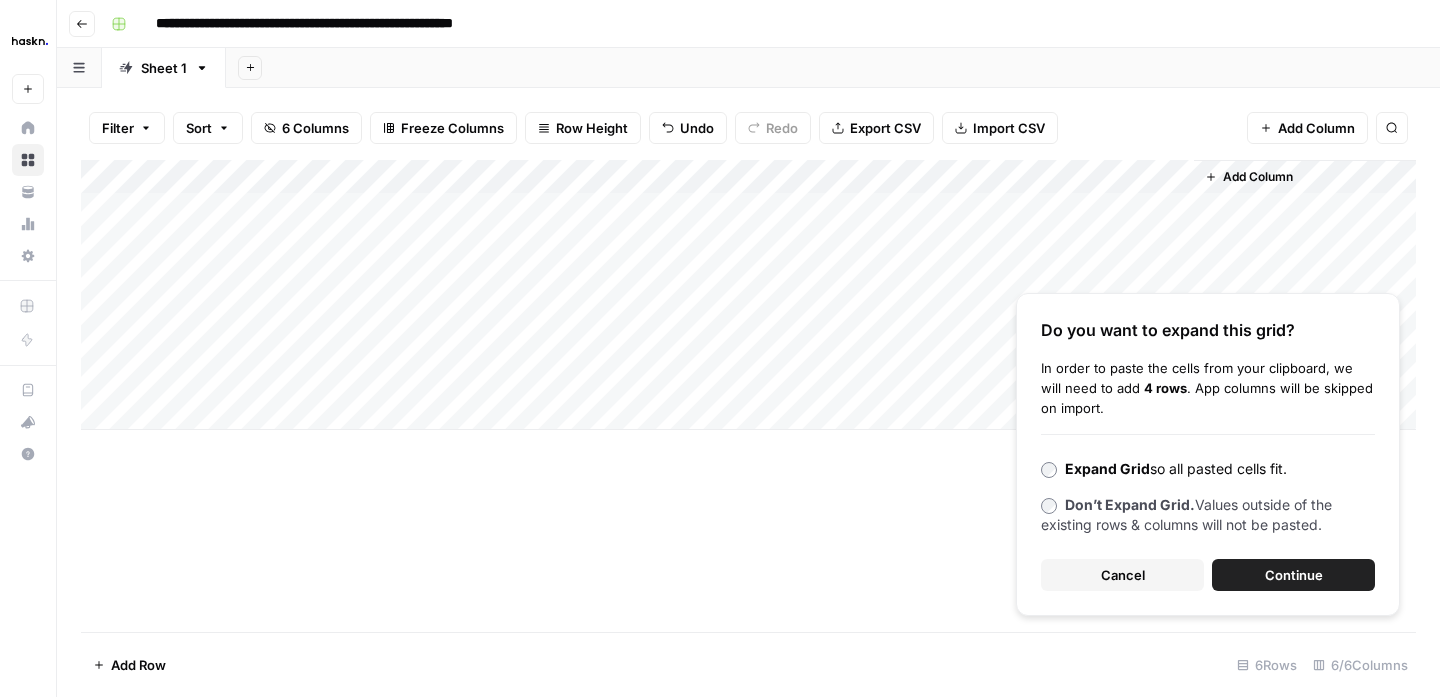 click on "Continue" at bounding box center [1294, 575] 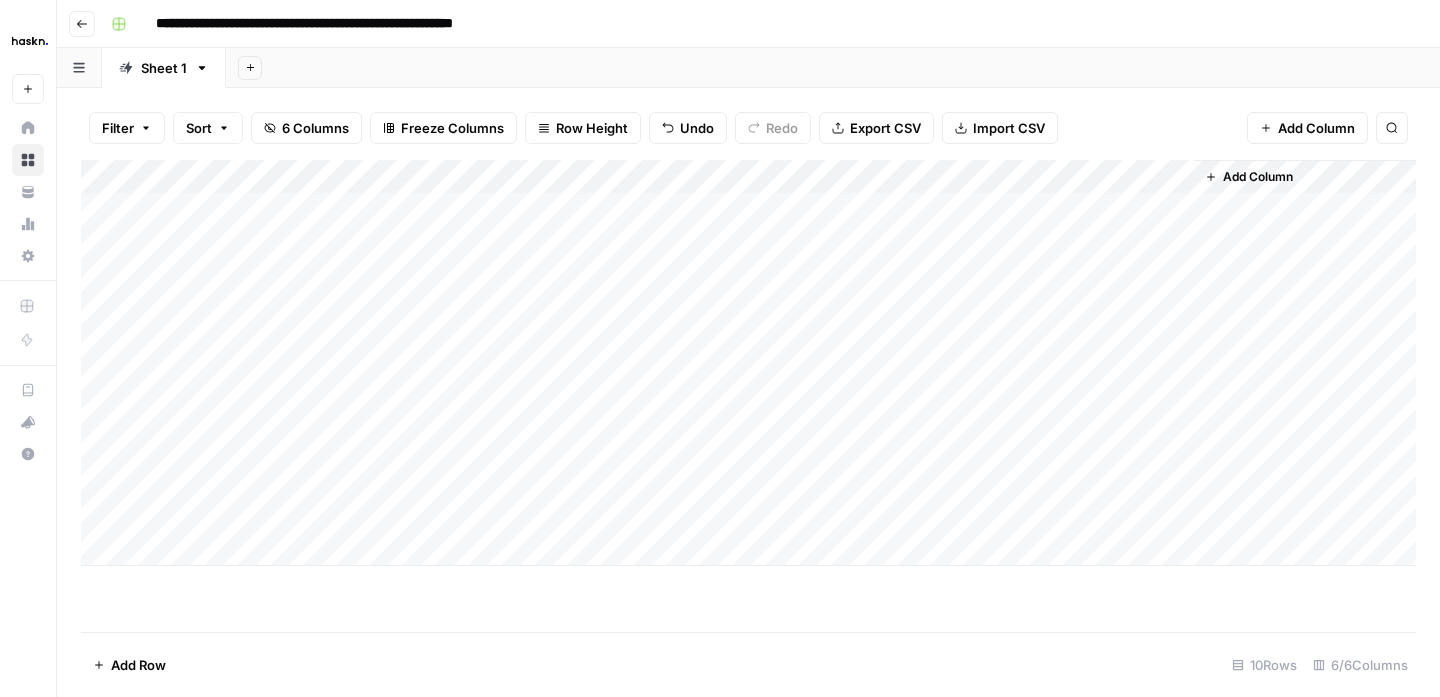 click on "Add Column" at bounding box center (748, 363) 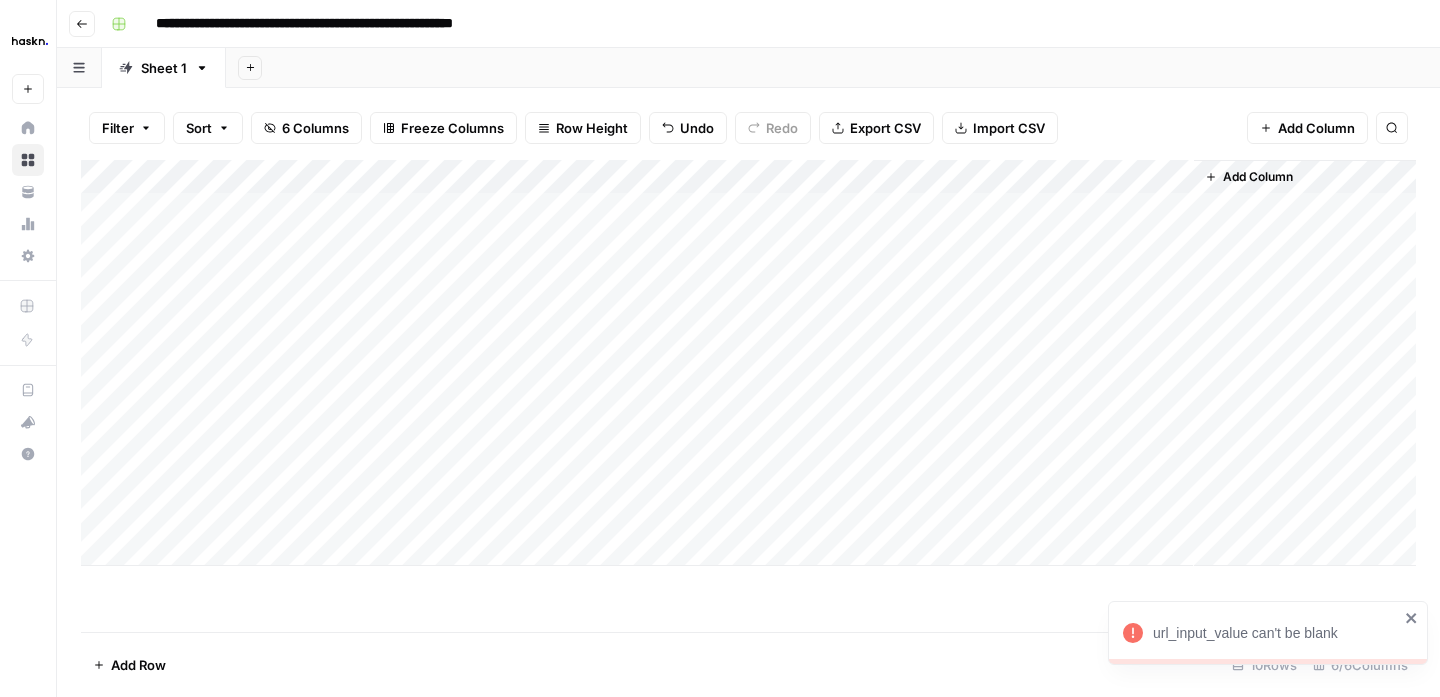 click on "Add Column" at bounding box center (748, 363) 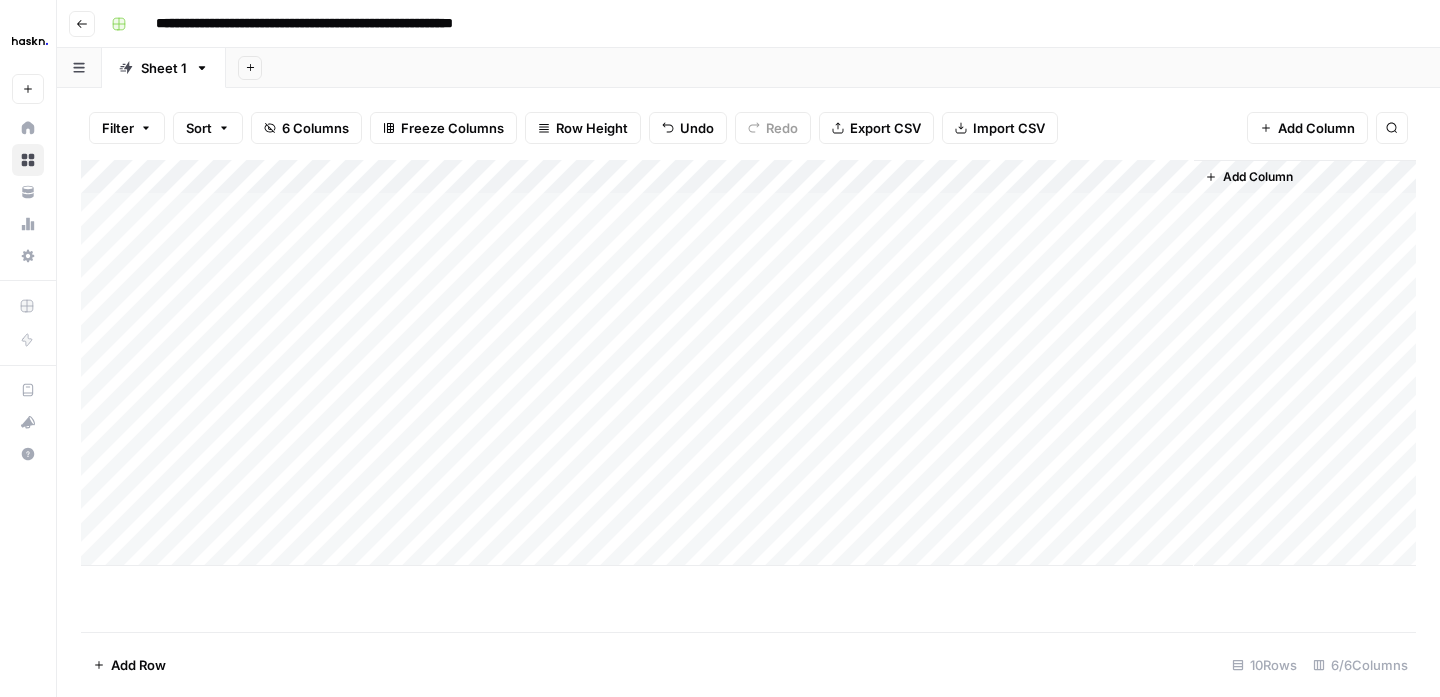 click on "Add Column" at bounding box center (748, 363) 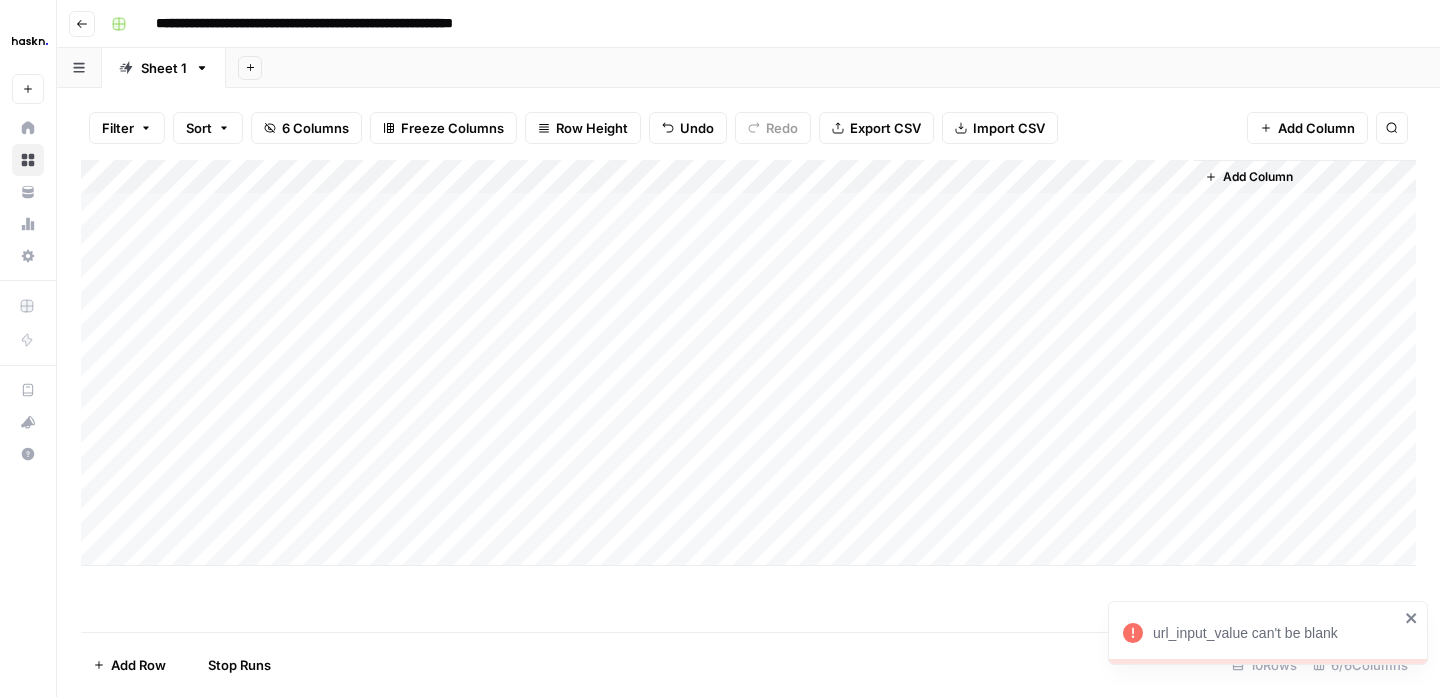 click on "Add Column" at bounding box center (748, 363) 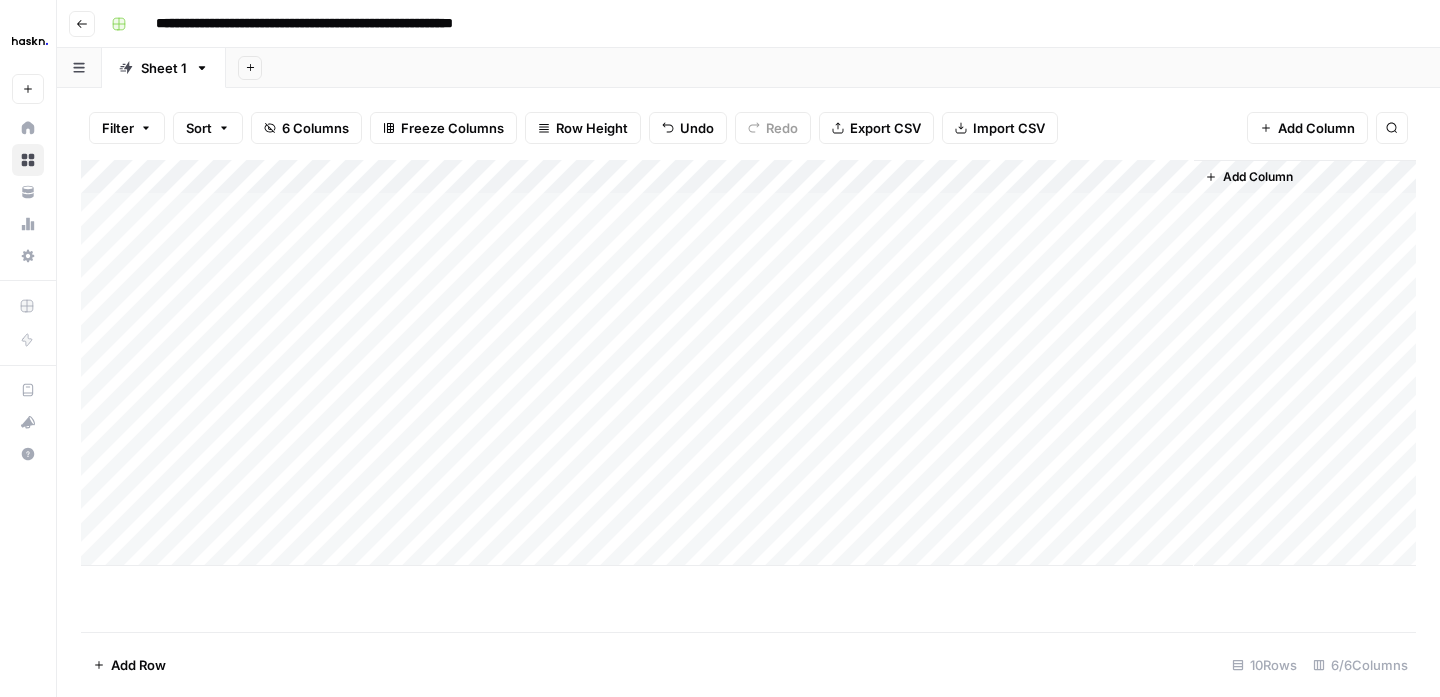 click on "**********" at bounding box center (748, 24) 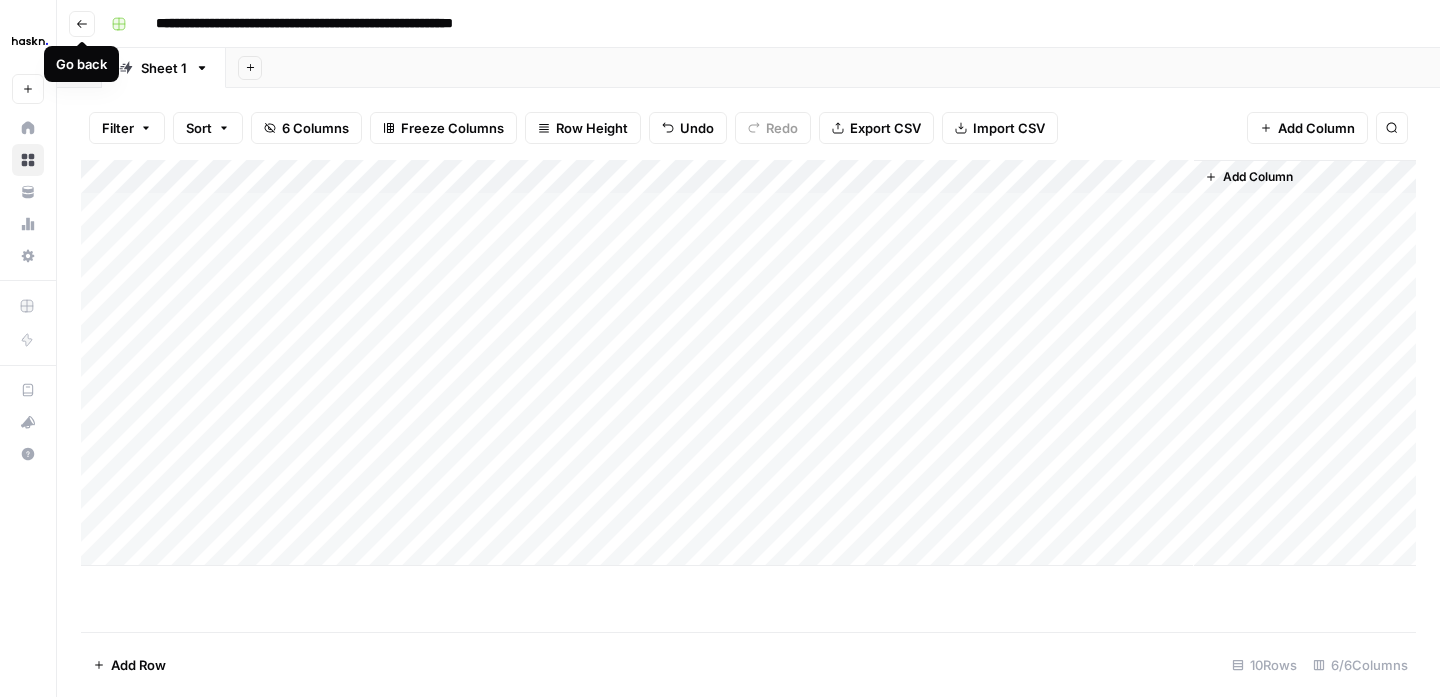 click on "Go back" at bounding box center (82, 24) 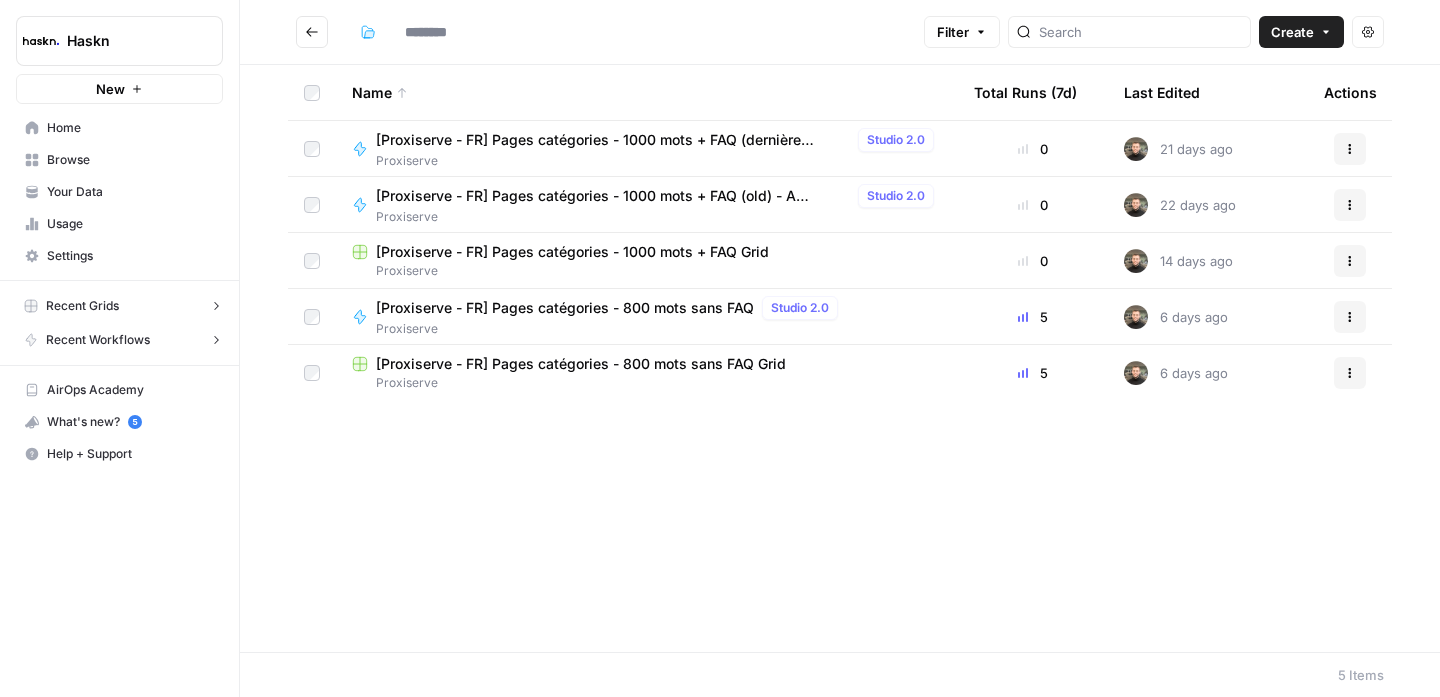 type on "**********" 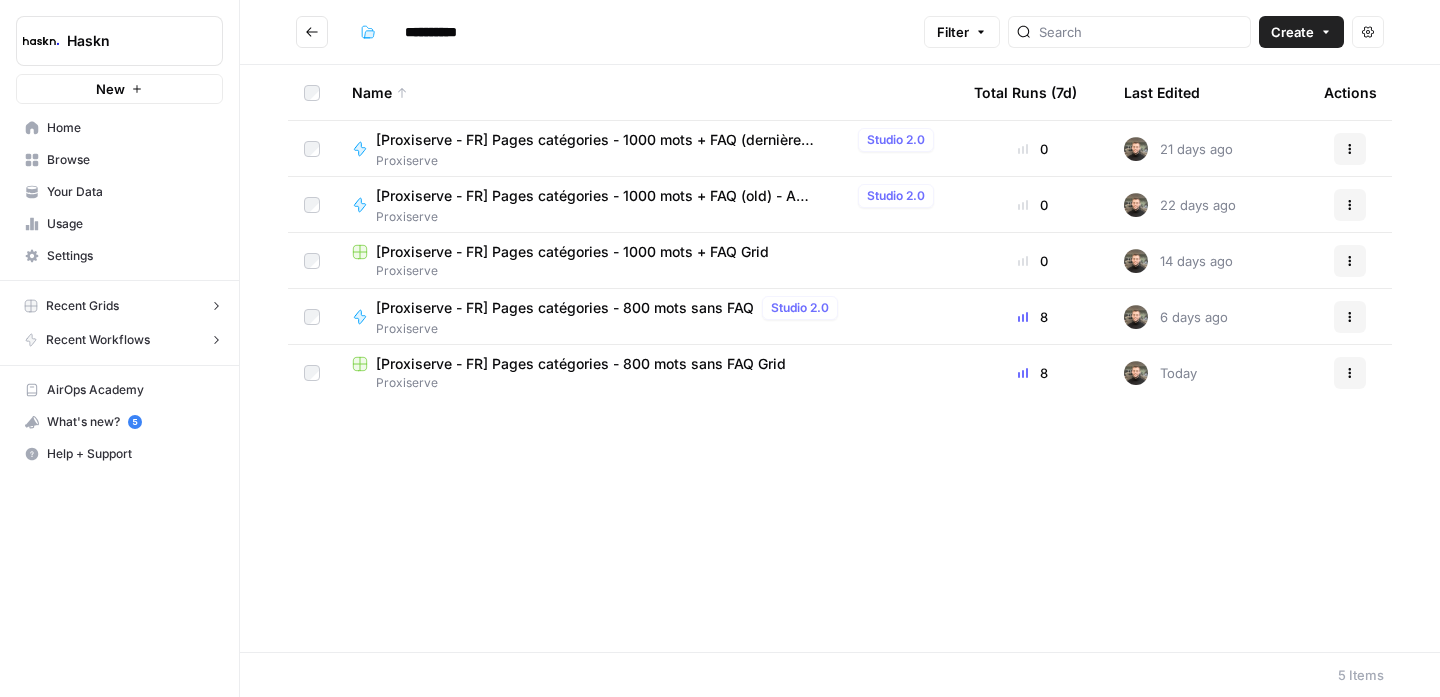 click 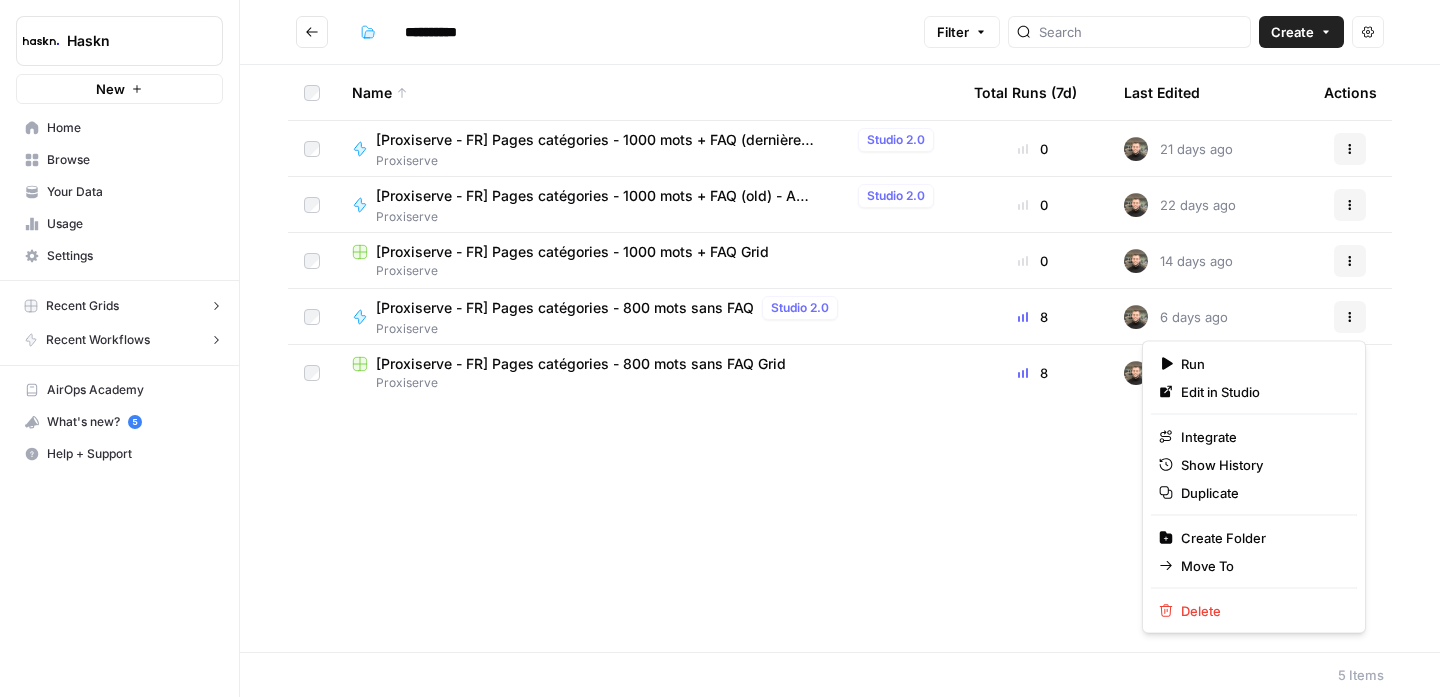 click on "[Proxiserve - FR] Pages catégories - 800 mots sans FAQ" at bounding box center [565, 308] 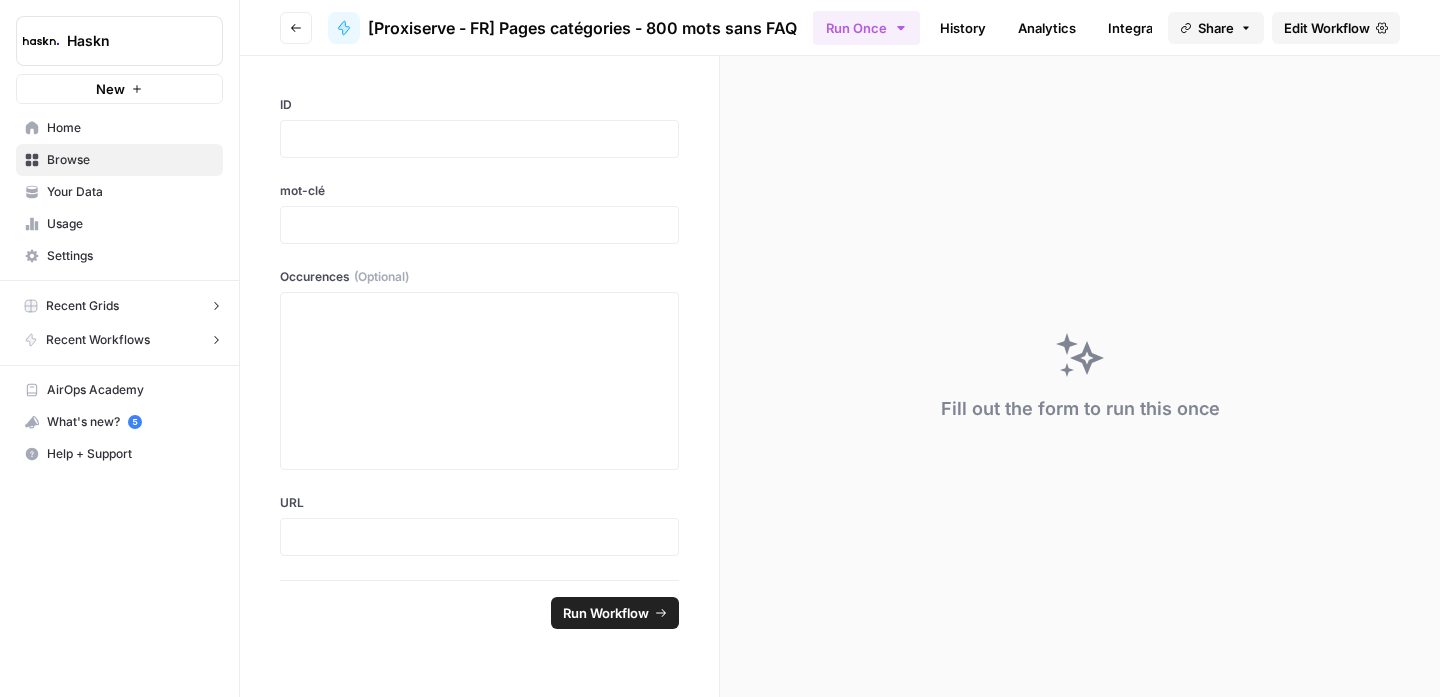 click on "Edit Workflow" at bounding box center (1336, 28) 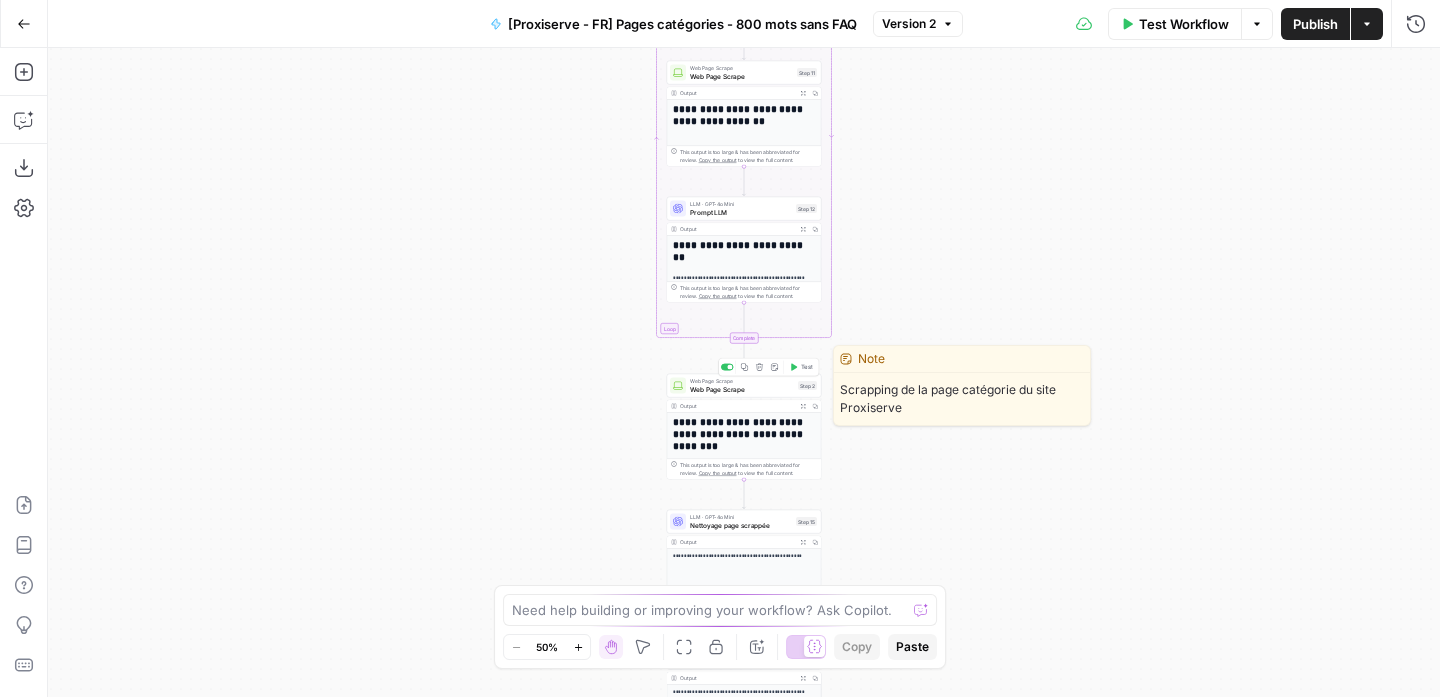 click on "Web Page Scrape" at bounding box center (742, 389) 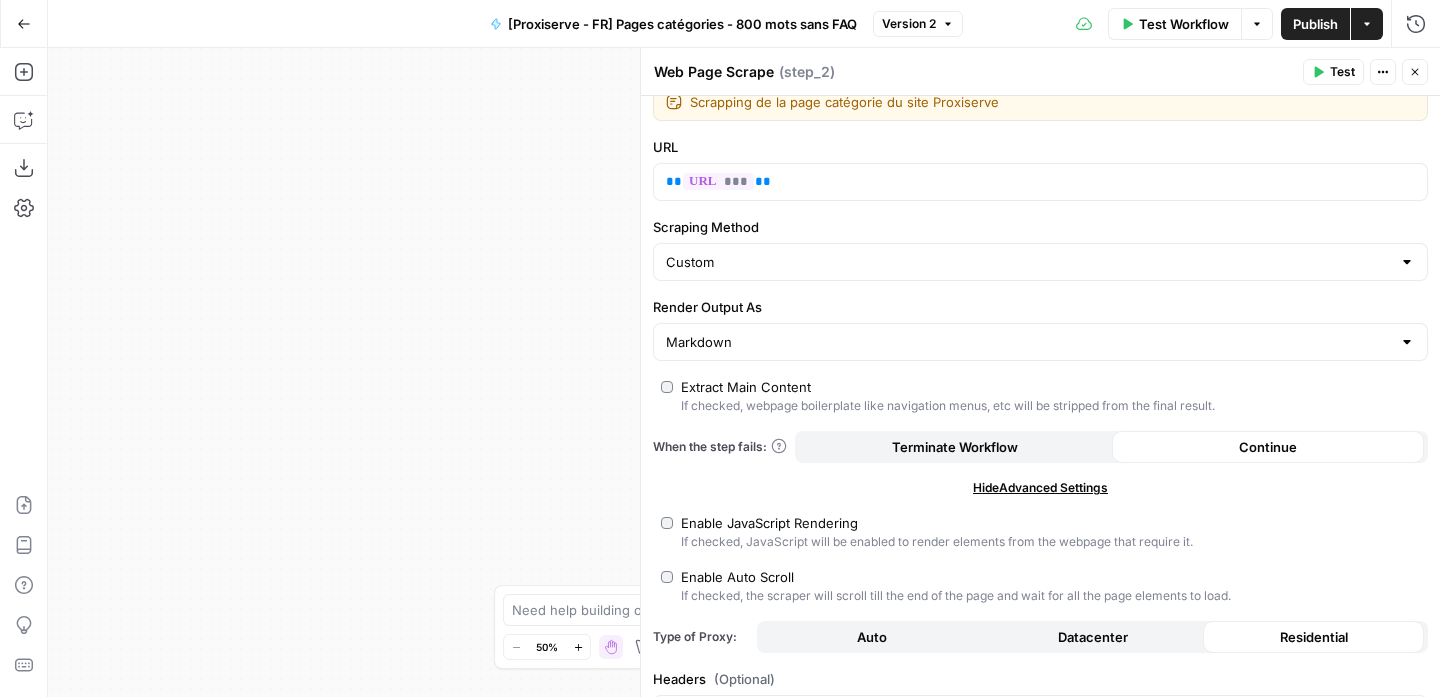 scroll, scrollTop: 0, scrollLeft: 0, axis: both 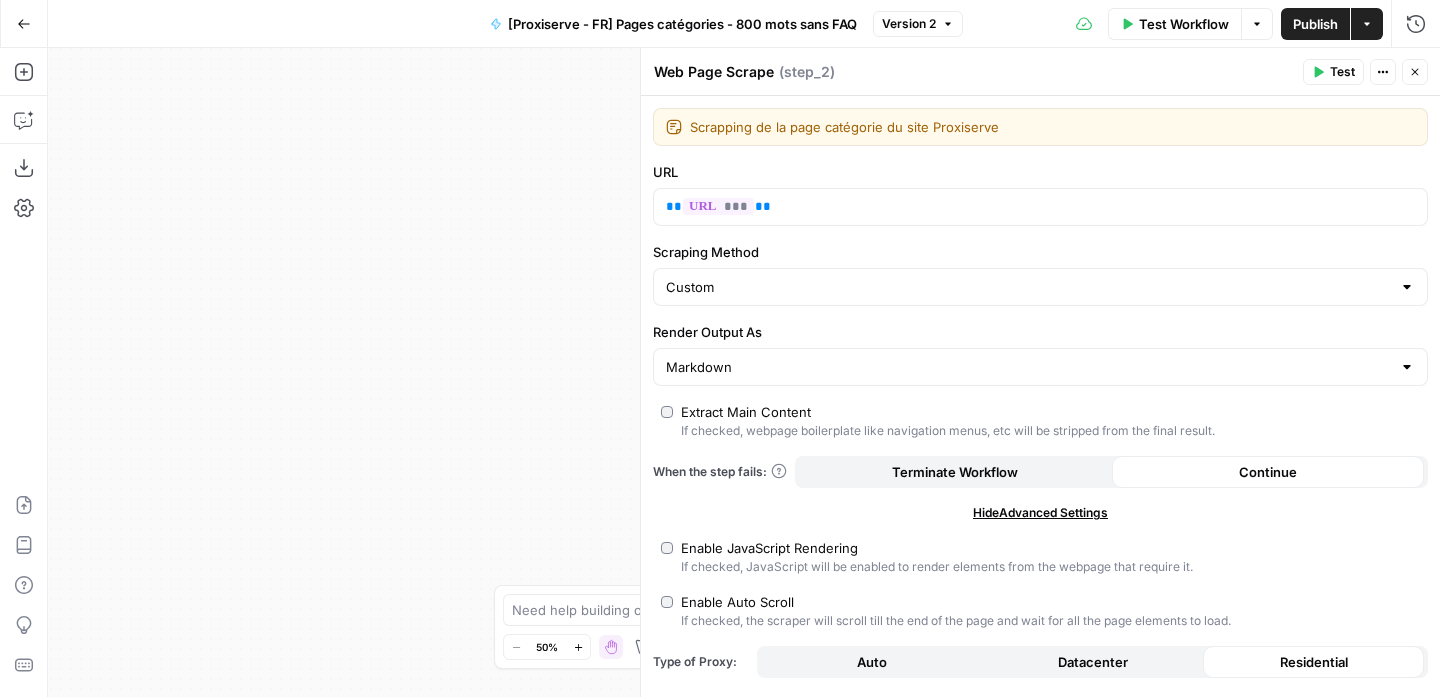 drag, startPoint x: 1417, startPoint y: 80, endPoint x: 1151, endPoint y: 296, distance: 342.65436 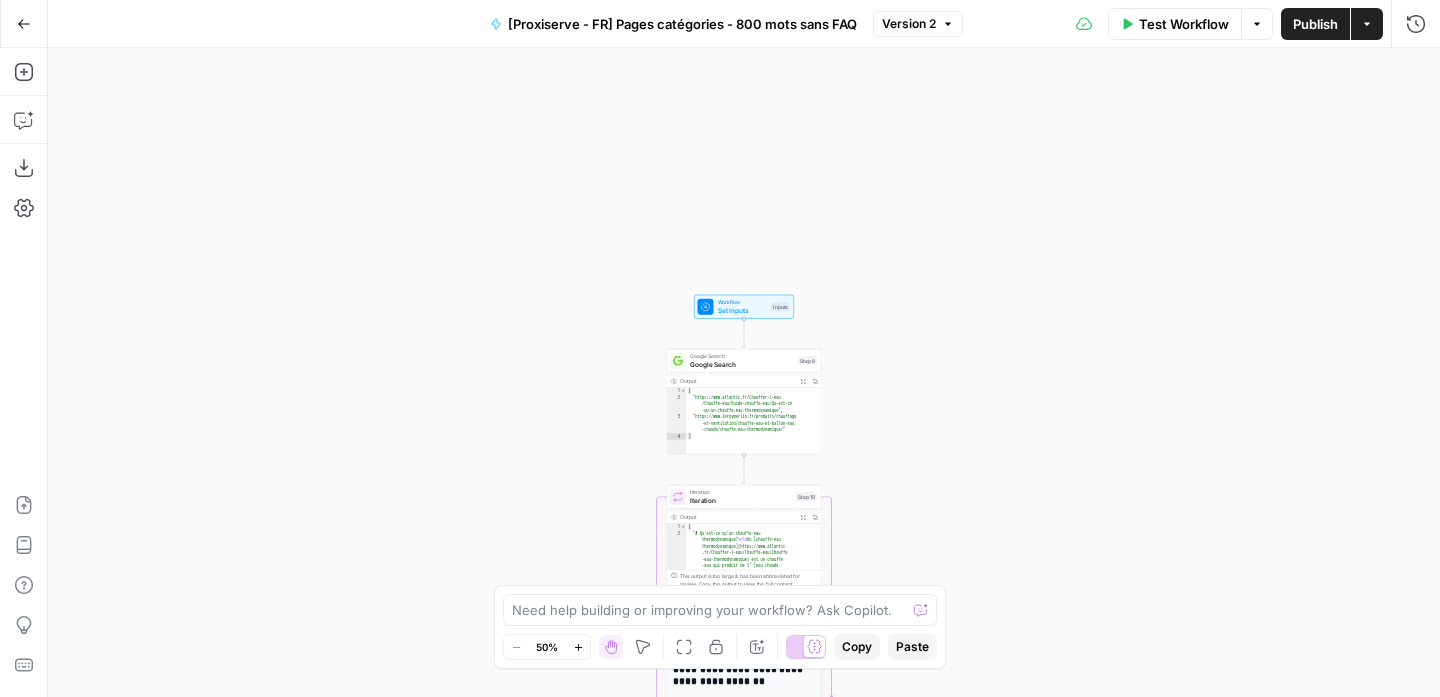 click on "Set Inputs" at bounding box center (743, 310) 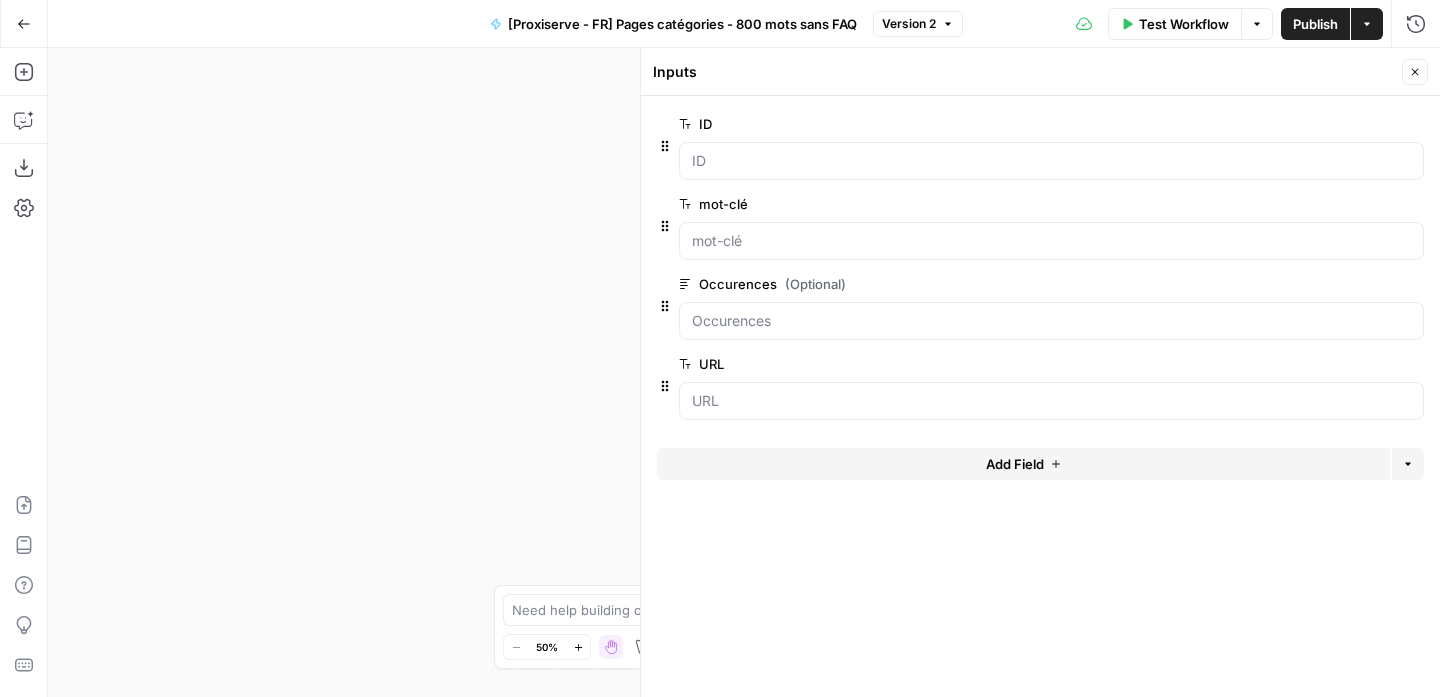 click on "edit field" at bounding box center [1349, 364] 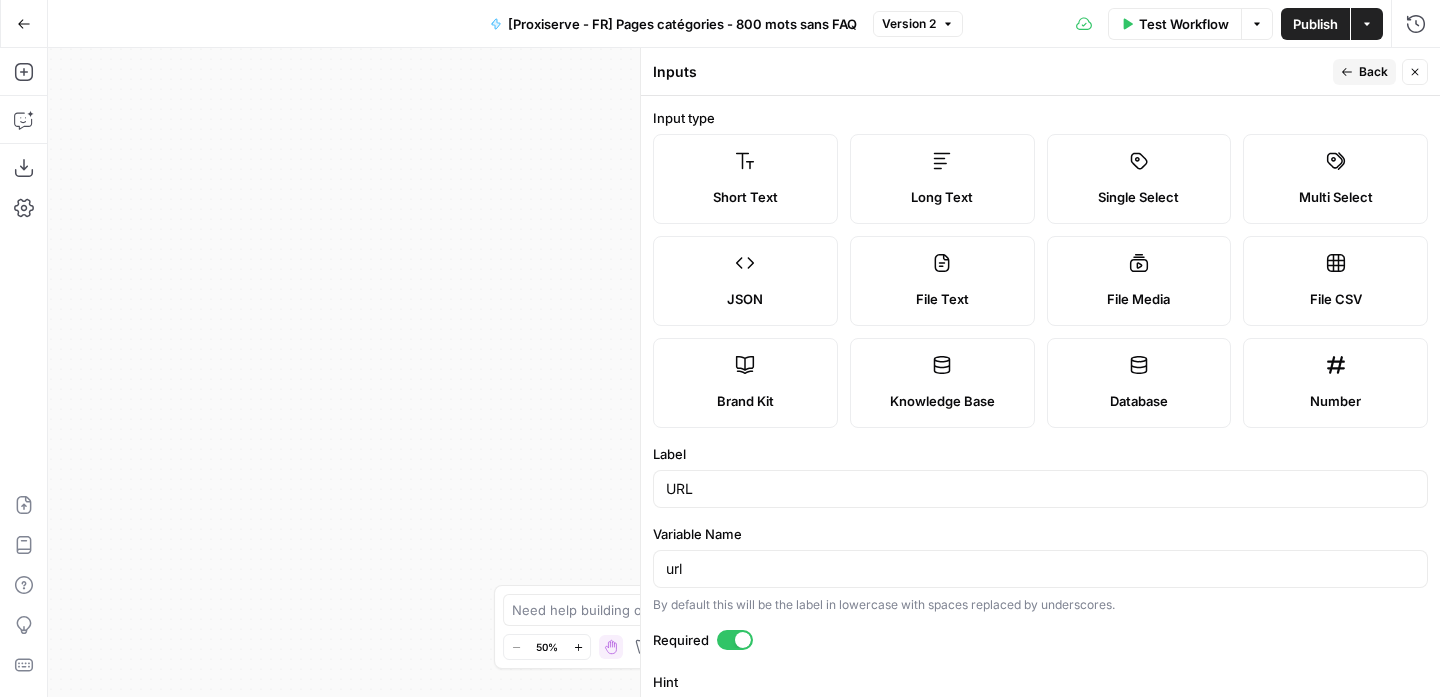 click at bounding box center (743, 640) 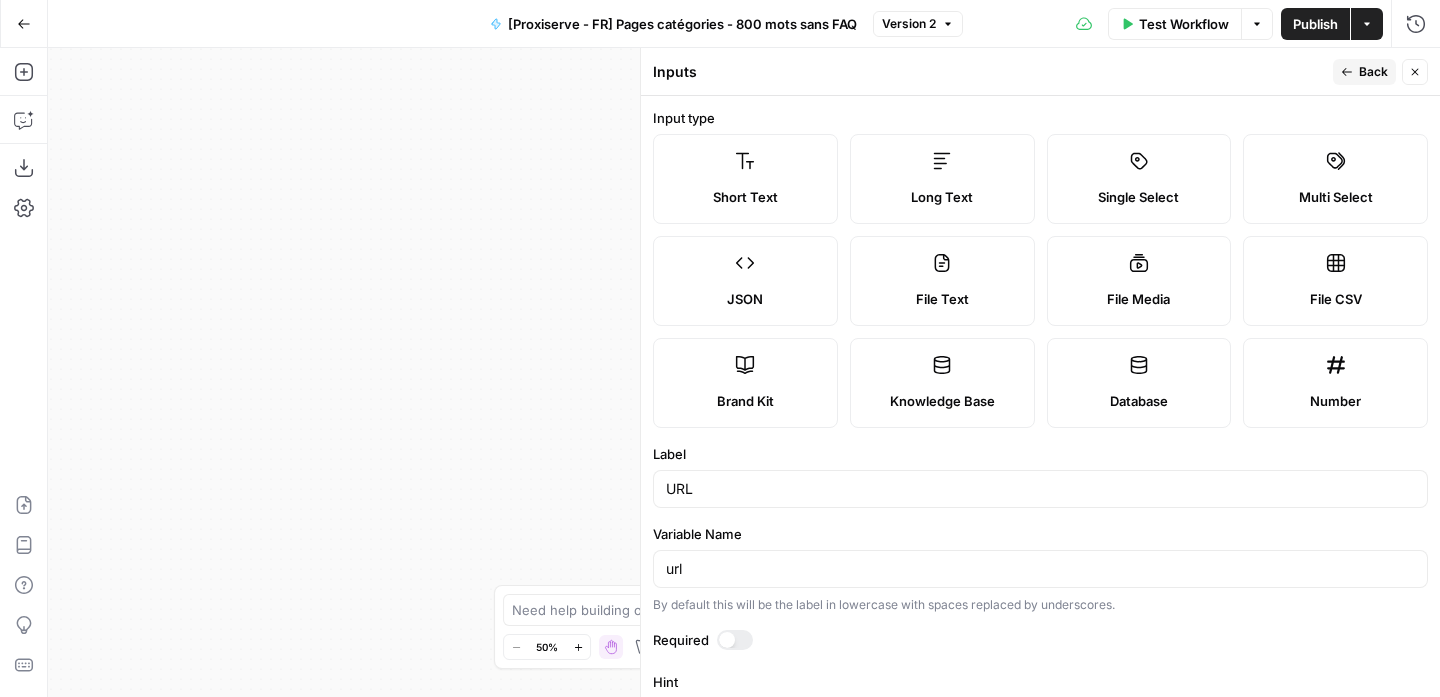 click on "Back" at bounding box center (1373, 72) 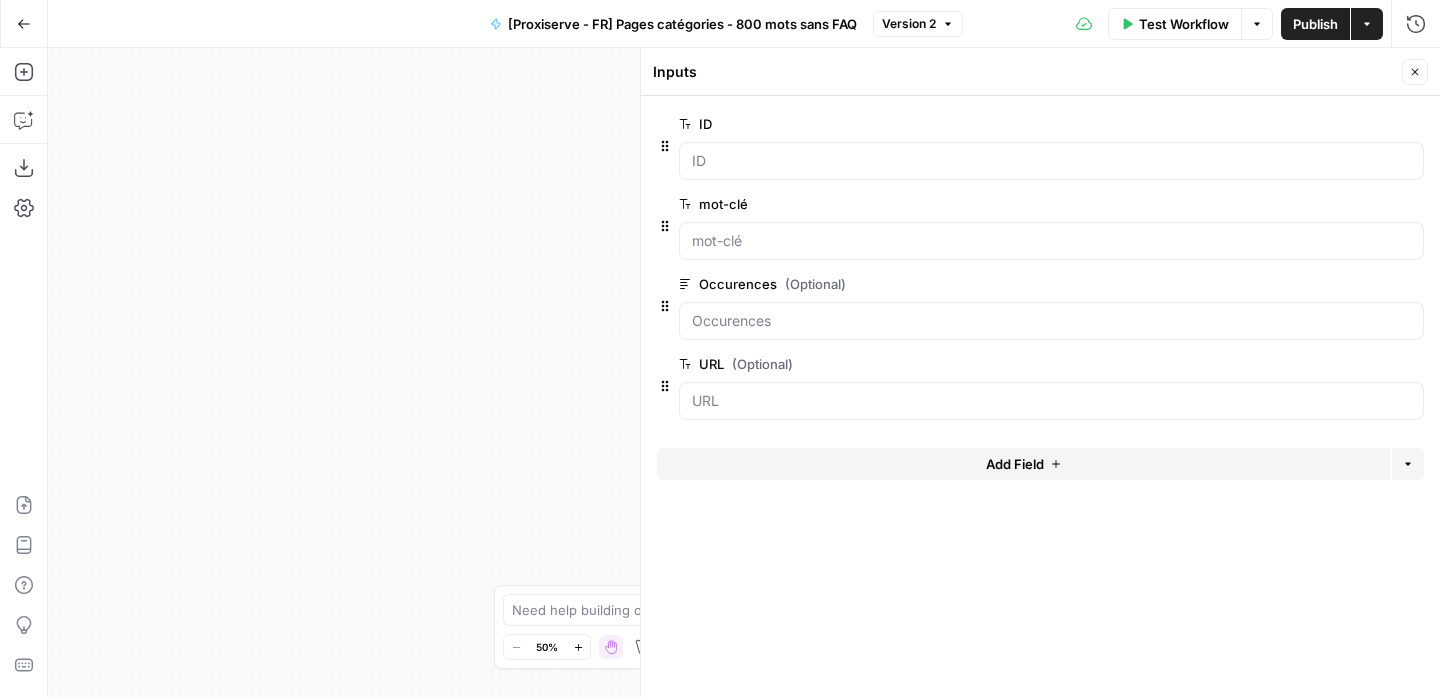 click on "Publish" at bounding box center [1315, 24] 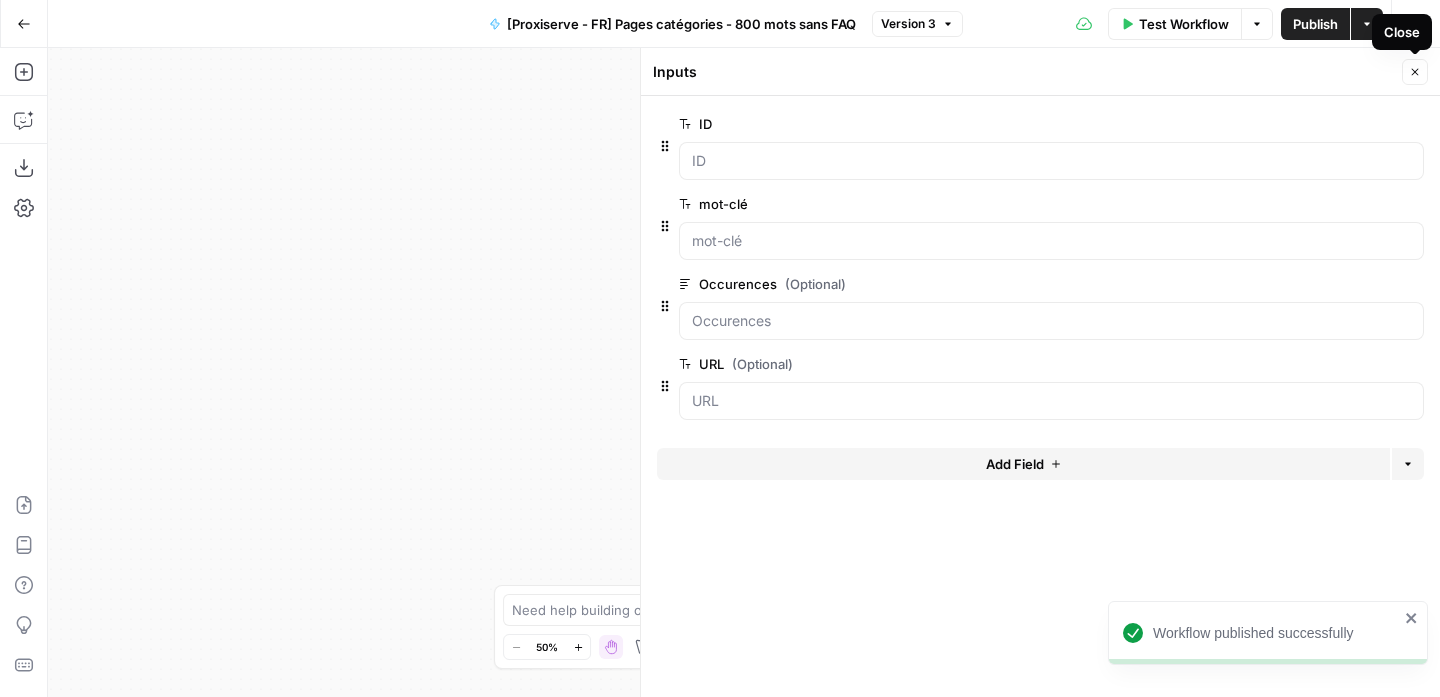 click 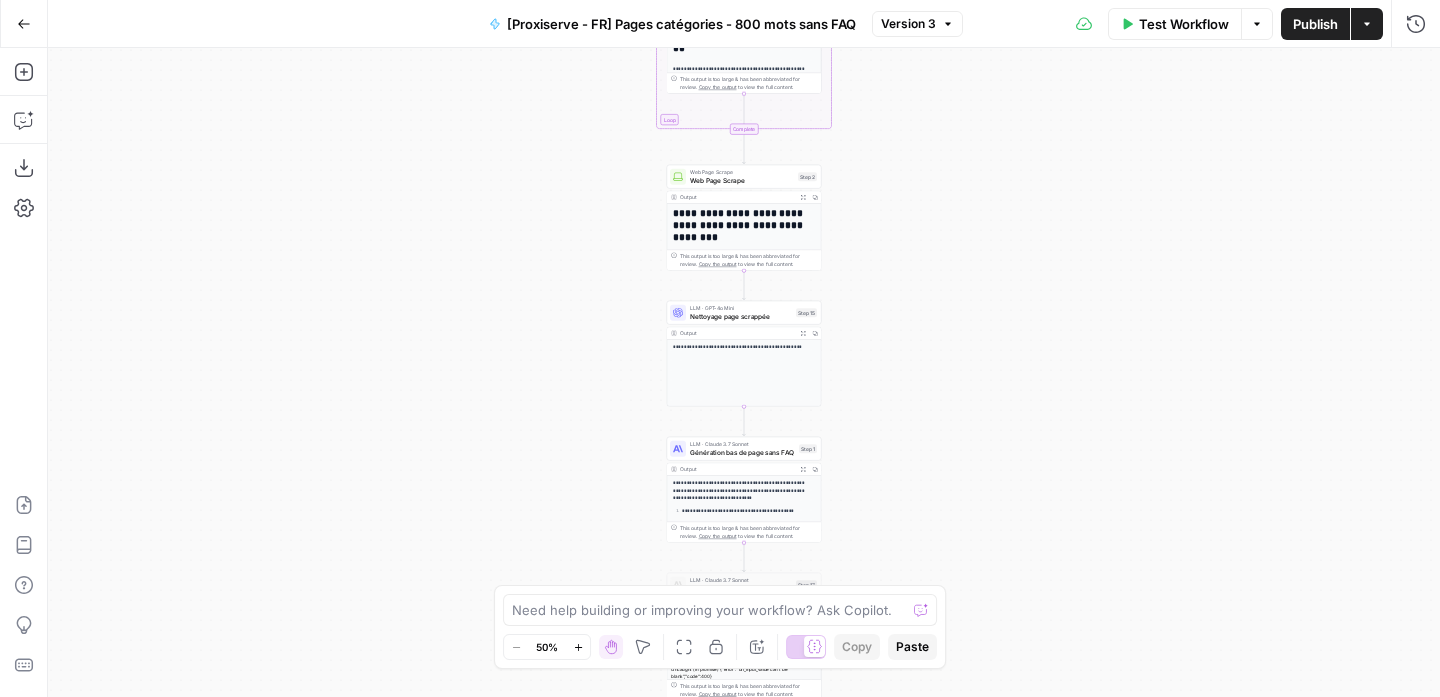 click on "Actions" at bounding box center (1367, 24) 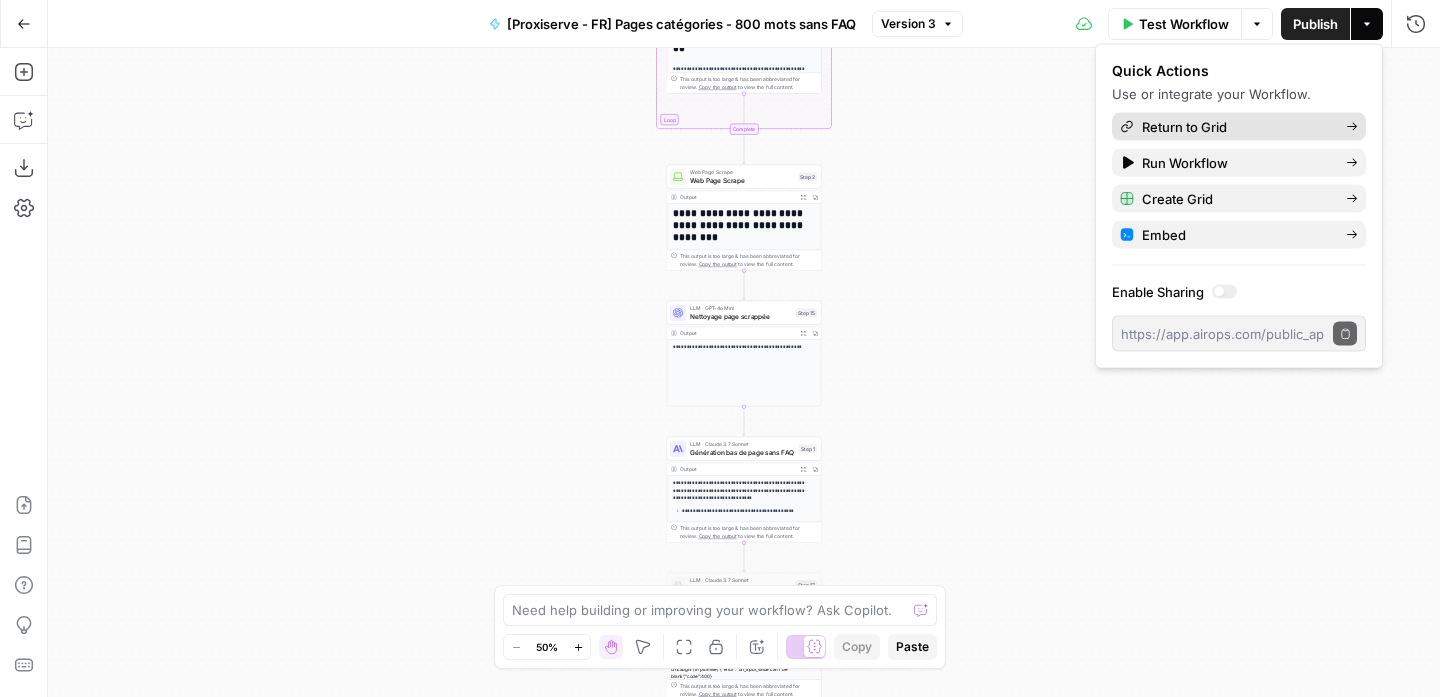 click on "Return to Grid" at bounding box center (1236, 127) 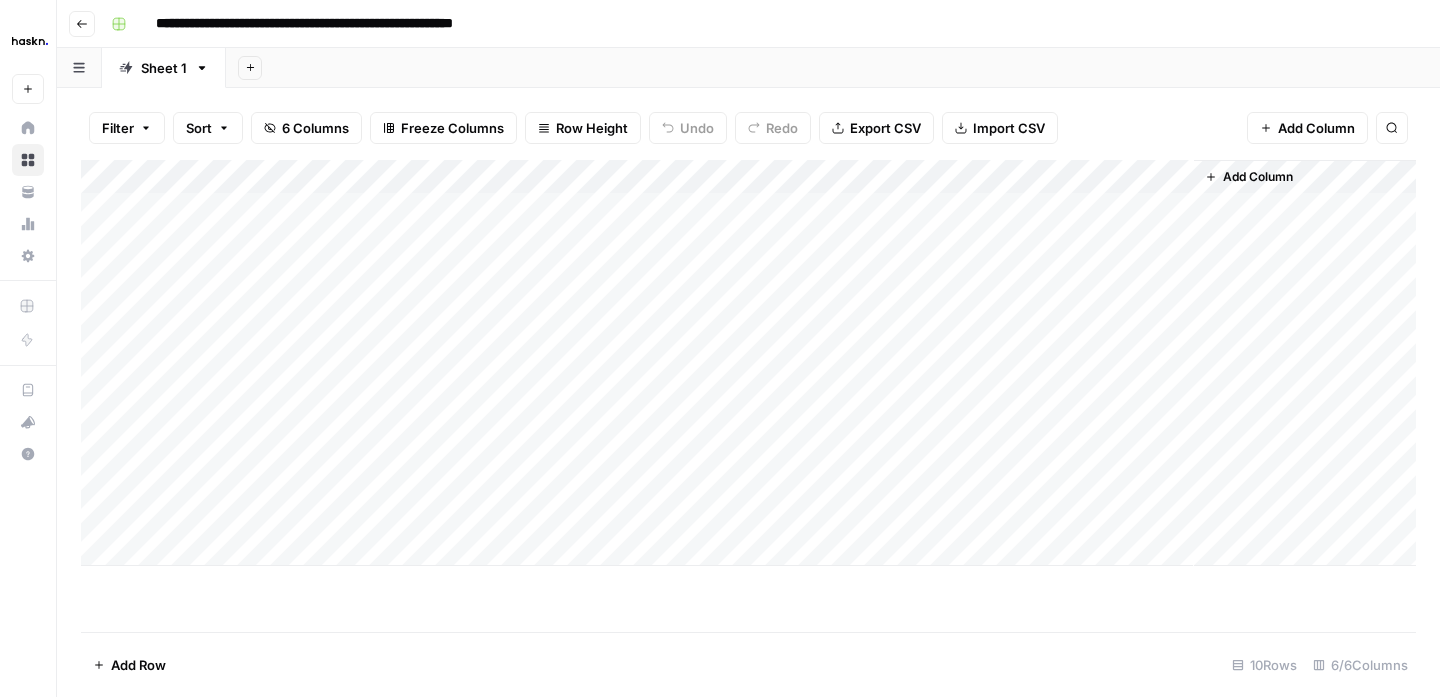 click on "Add Column" at bounding box center [748, 363] 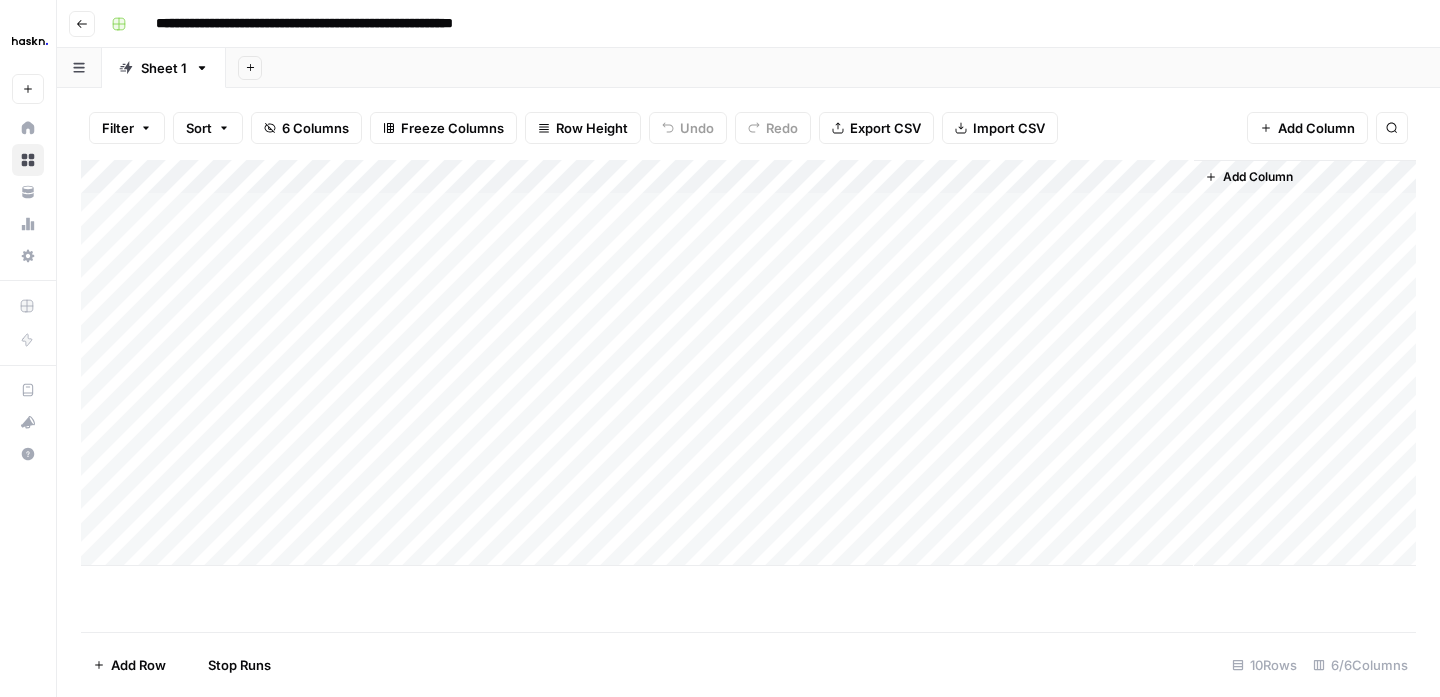 click on "Add Column" at bounding box center [748, 363] 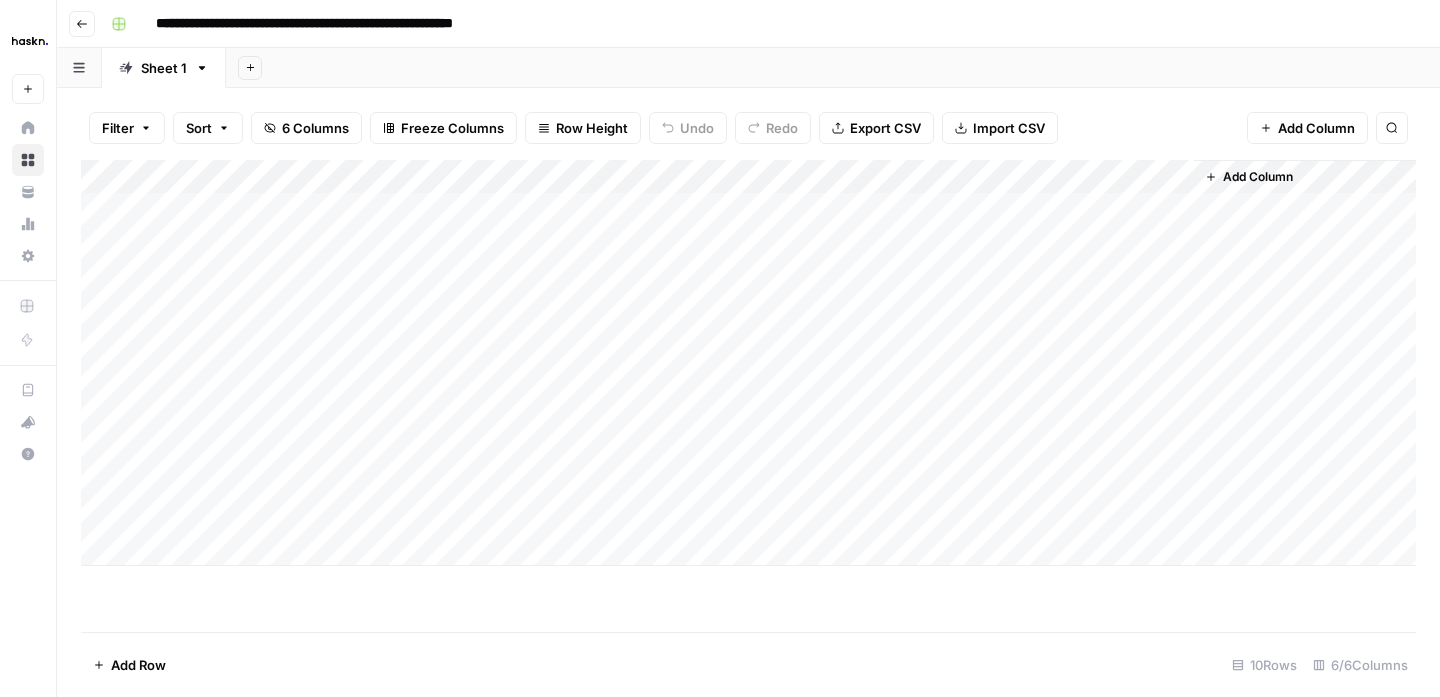 click on "Add Column" at bounding box center [748, 363] 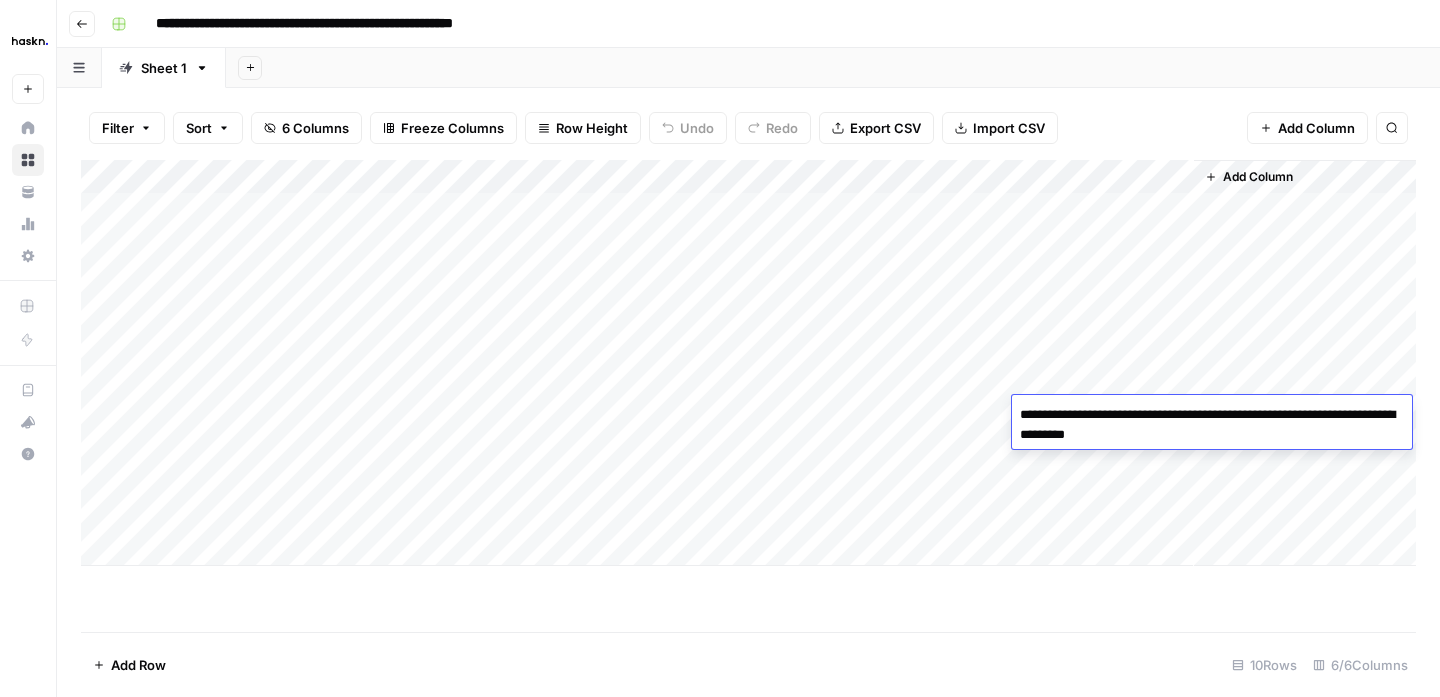 click on "**********" at bounding box center [1212, 425] 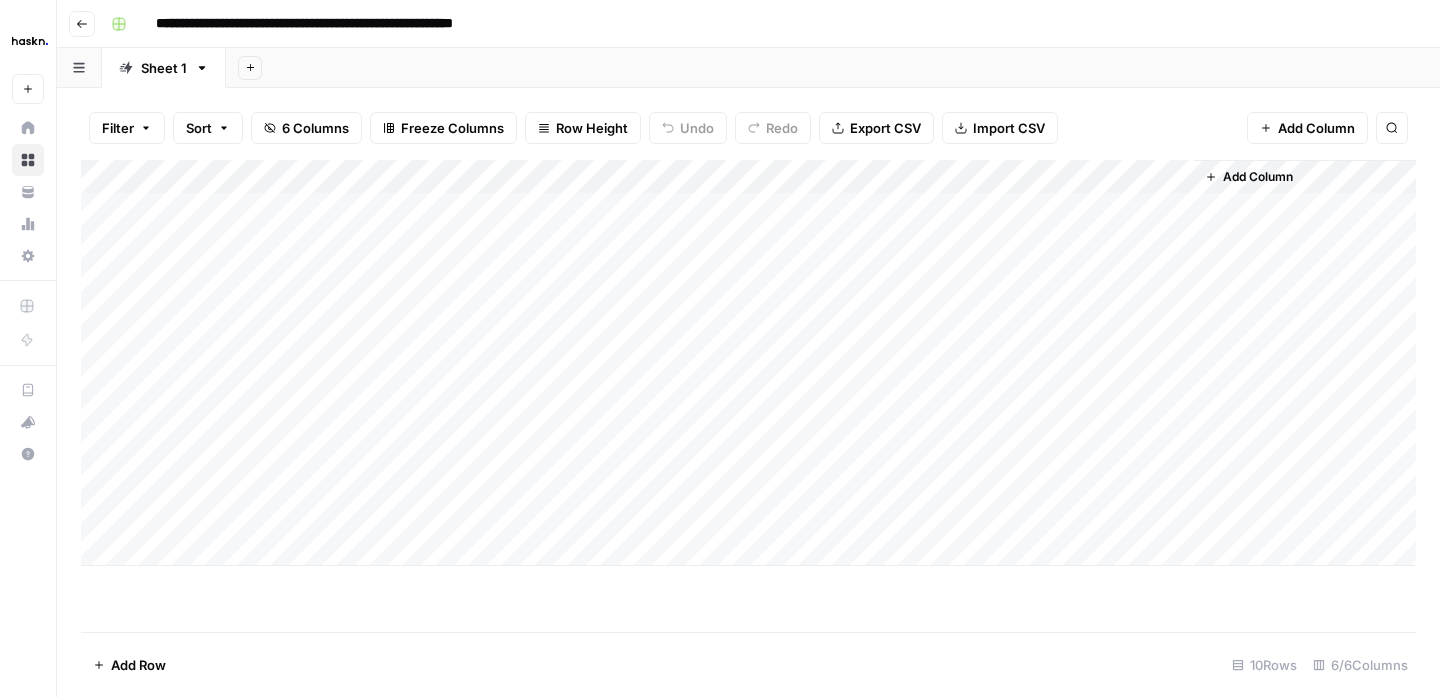 click on "Add Column" at bounding box center (748, 363) 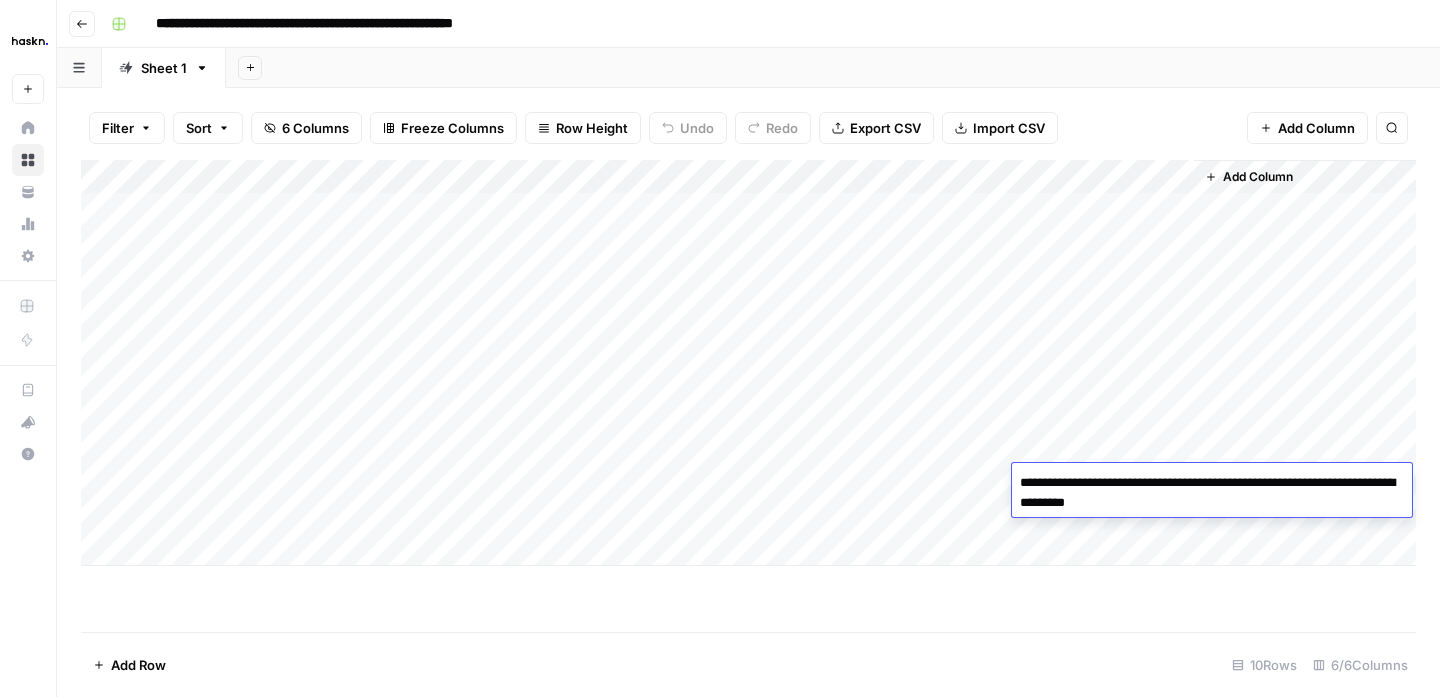 click on "**********" at bounding box center (1212, 493) 